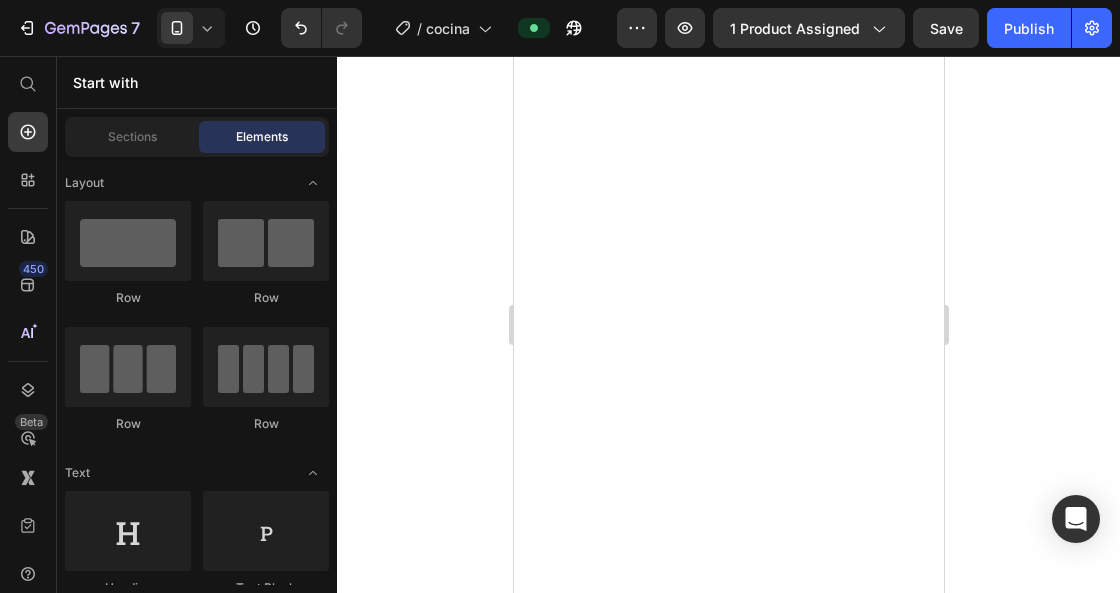 scroll, scrollTop: 0, scrollLeft: 0, axis: both 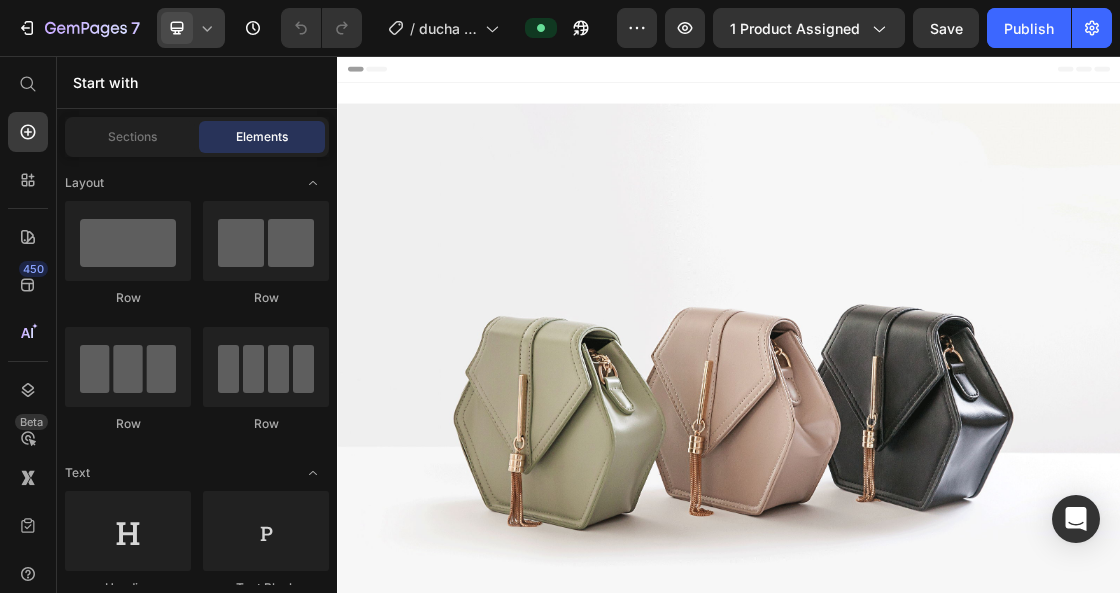 click 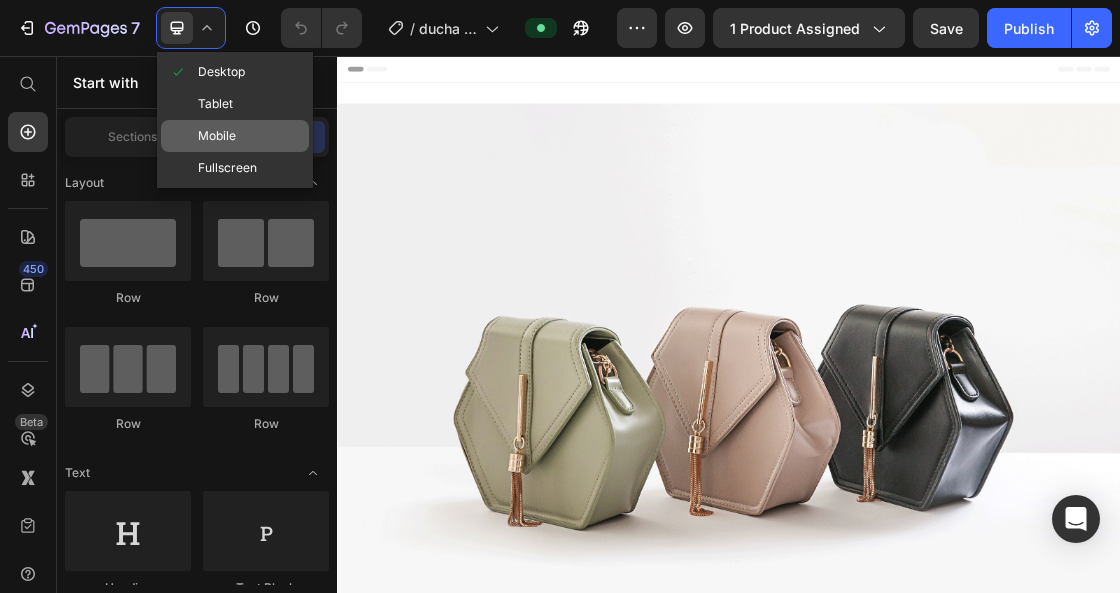 click on "Mobile" at bounding box center [217, 136] 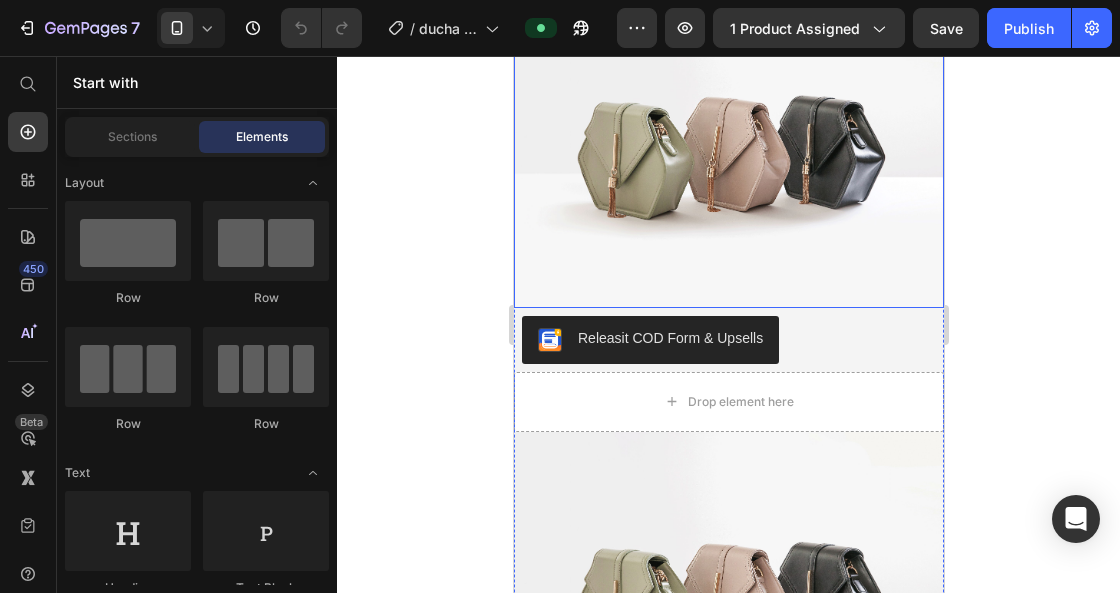 scroll, scrollTop: 133, scrollLeft: 0, axis: vertical 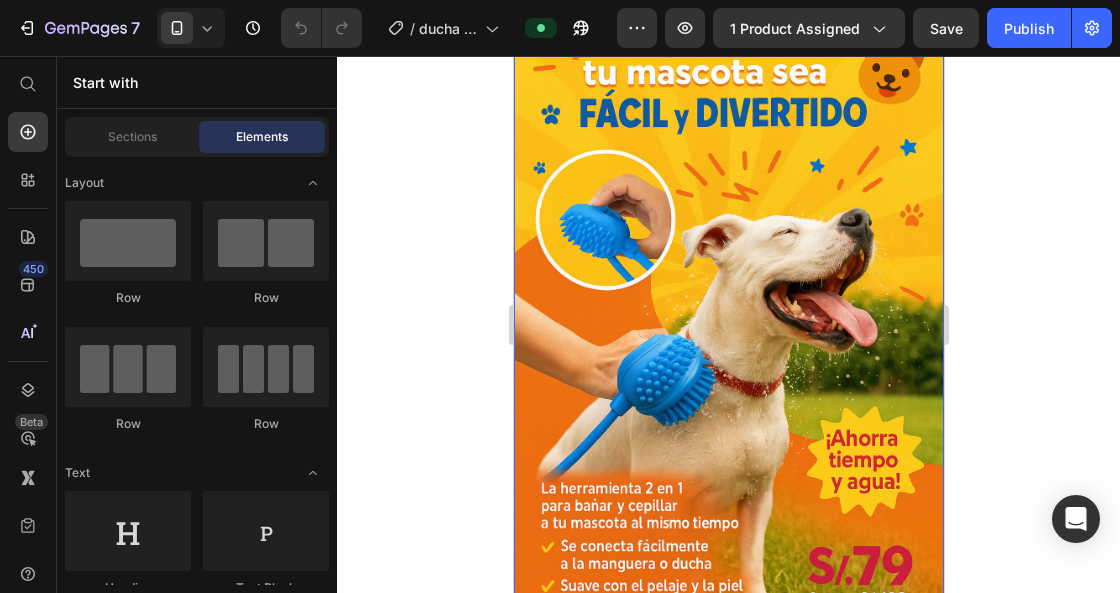 click at bounding box center (728, 318) 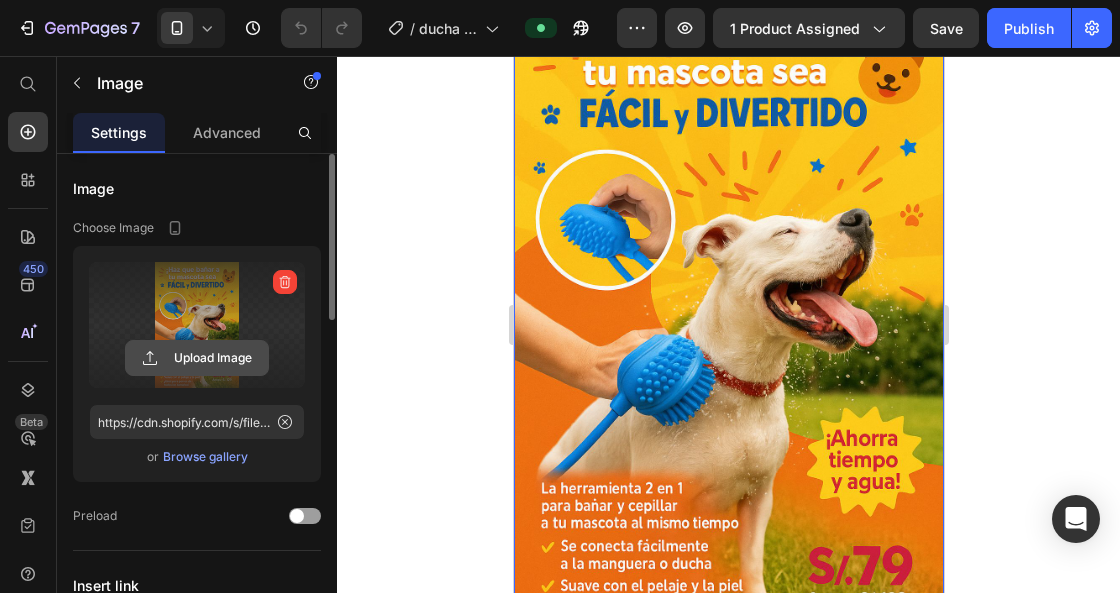 click 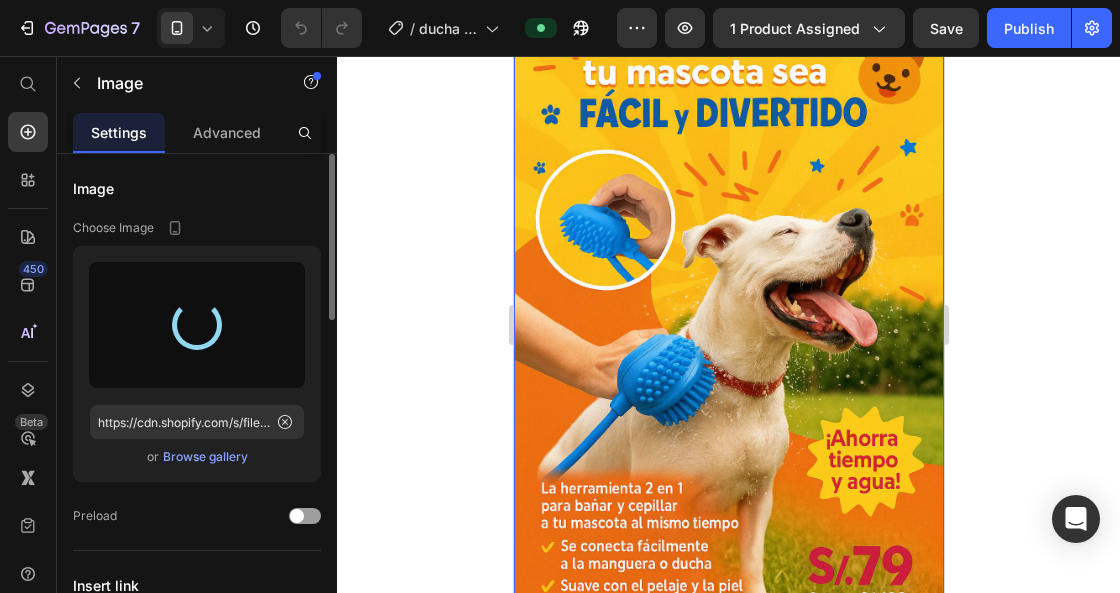 type on "https://cdn.shopify.com/s/files/1/0948/7437/0331/files/gempages_570510654062986112-a4e5be82-b8a2-4b10-aa26-daef676e6c5f.jpg" 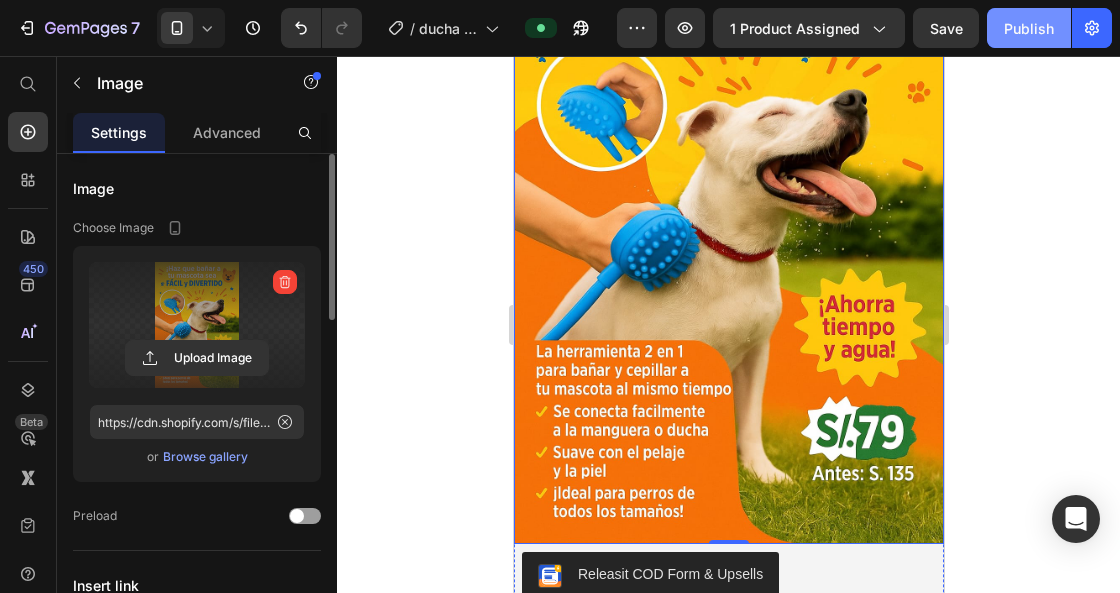 scroll, scrollTop: 0, scrollLeft: 0, axis: both 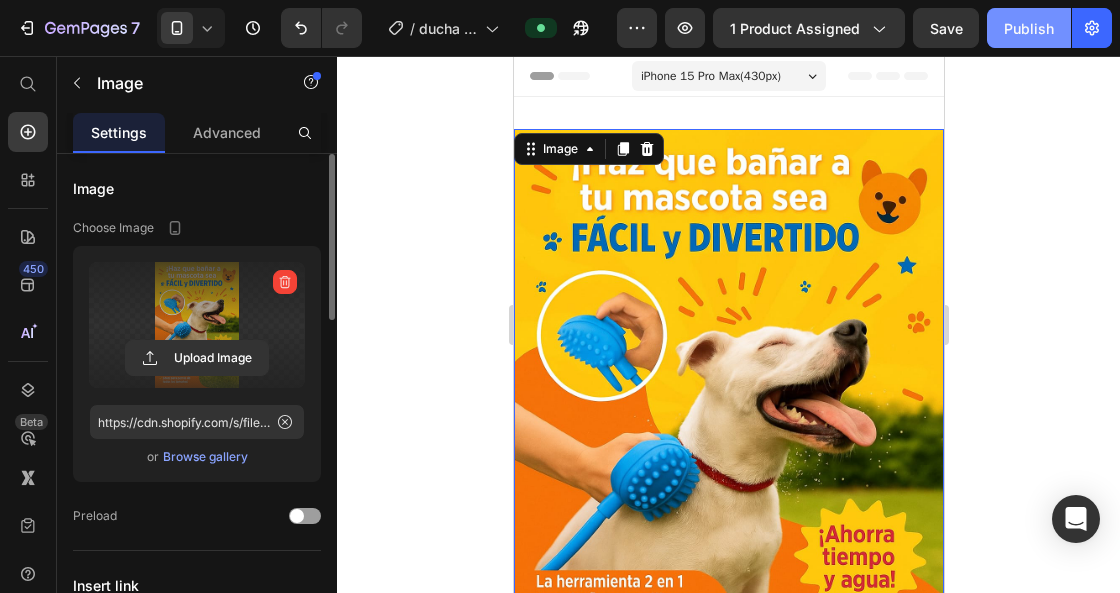 click on "Publish" at bounding box center [1029, 28] 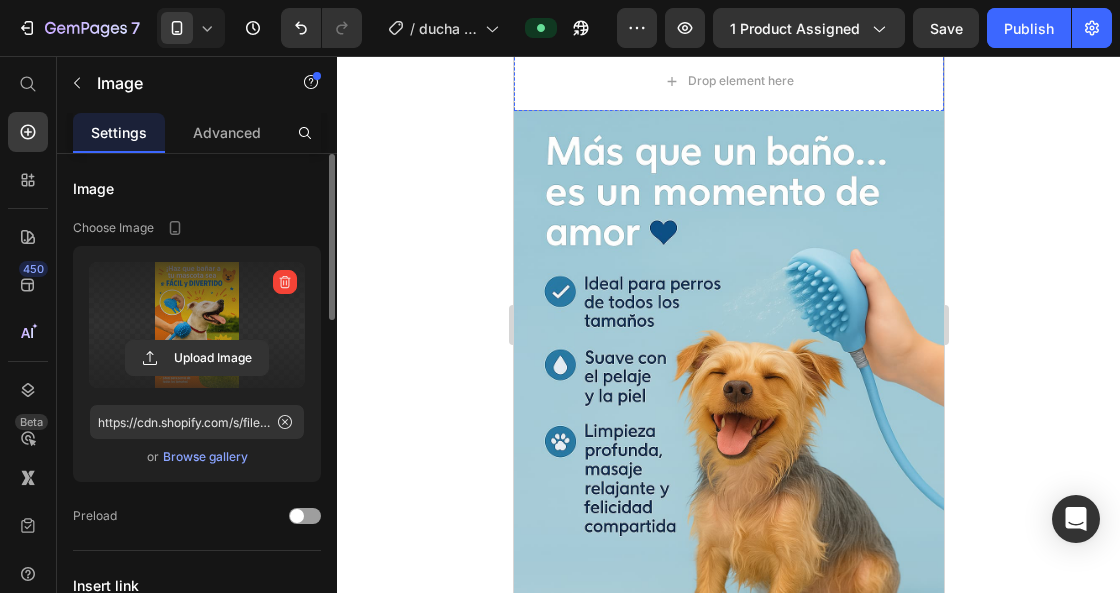 scroll, scrollTop: 933, scrollLeft: 0, axis: vertical 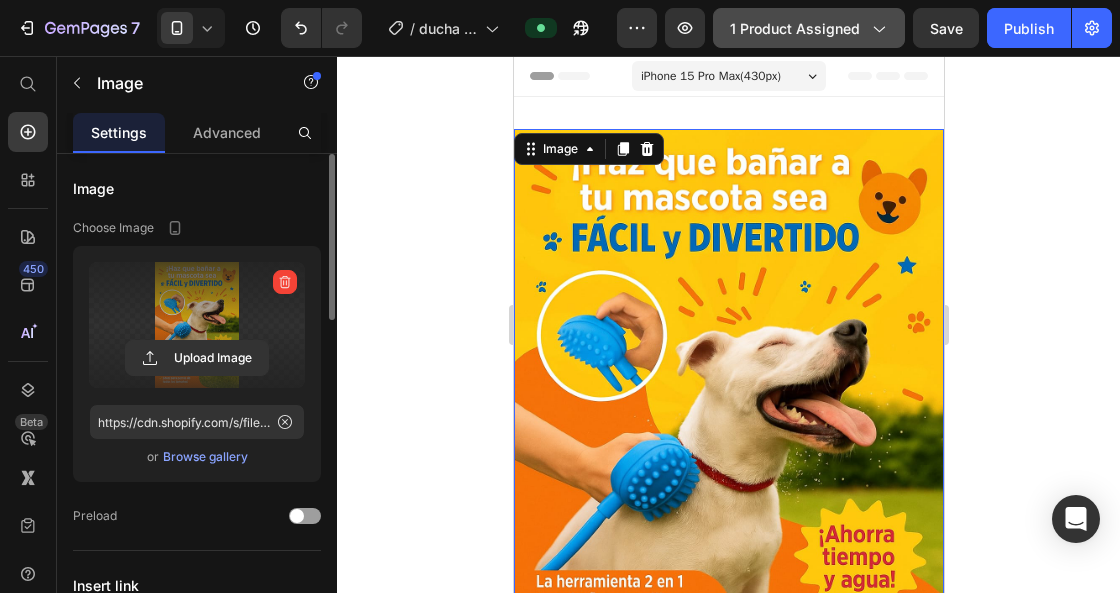 click on "1 product assigned" at bounding box center [809, 28] 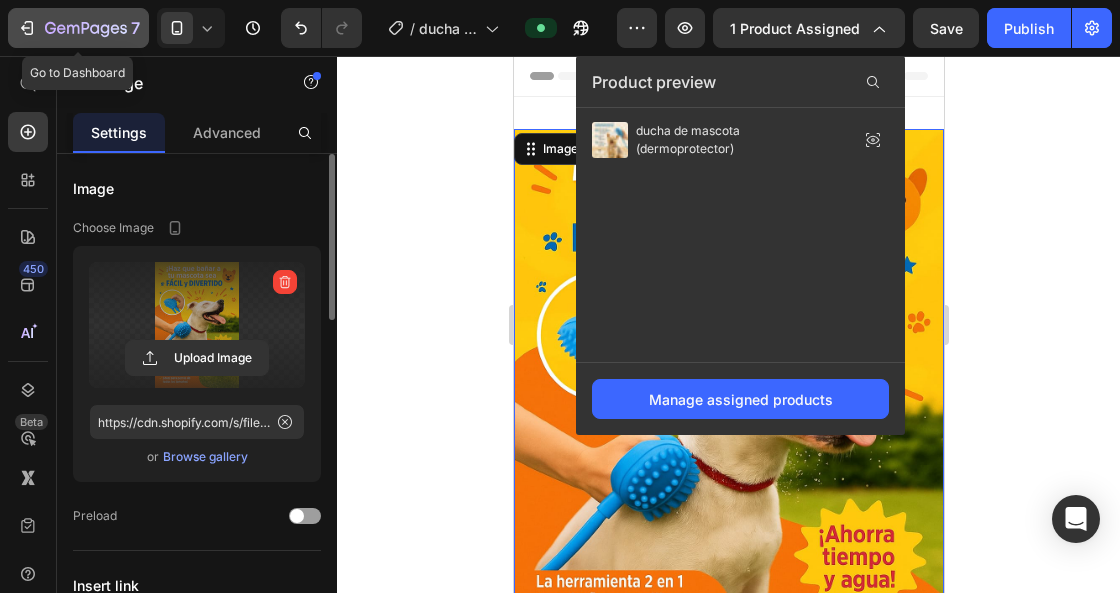 click 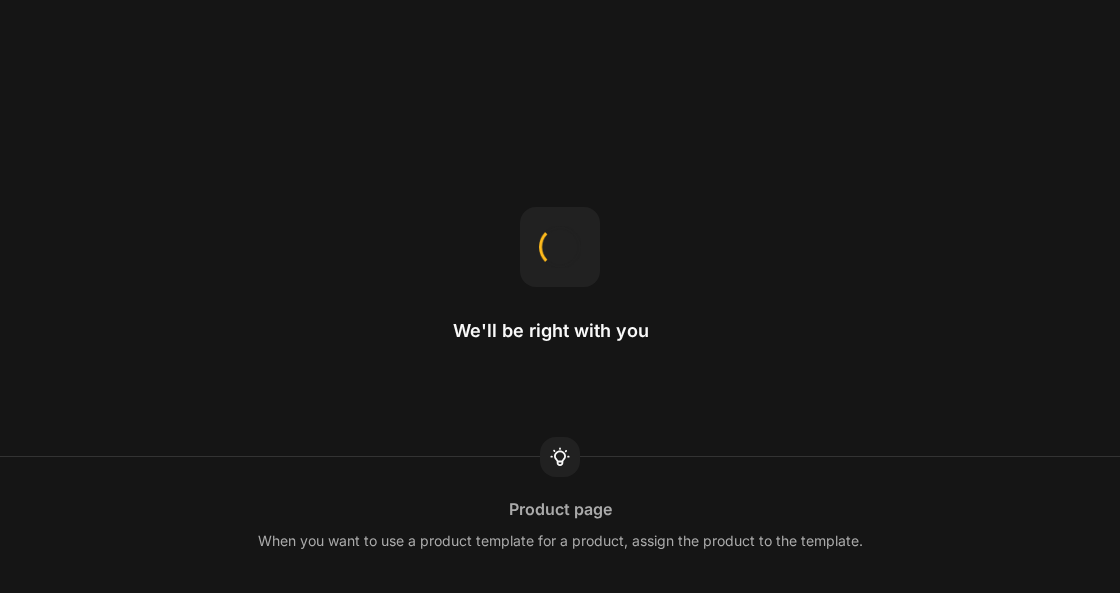 scroll, scrollTop: 0, scrollLeft: 0, axis: both 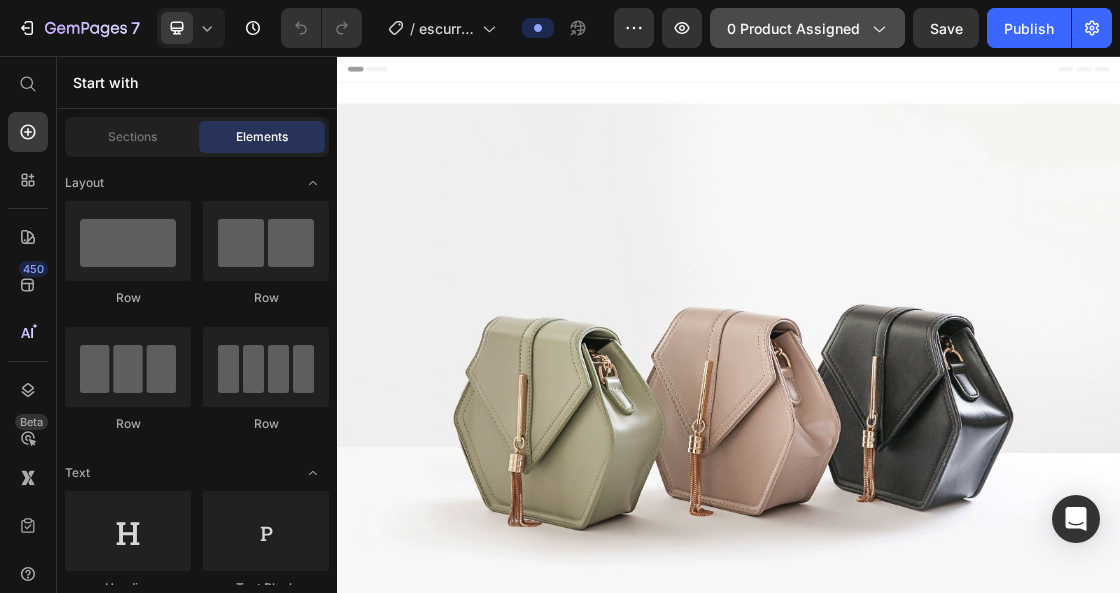 click on "0 product assigned" at bounding box center [807, 28] 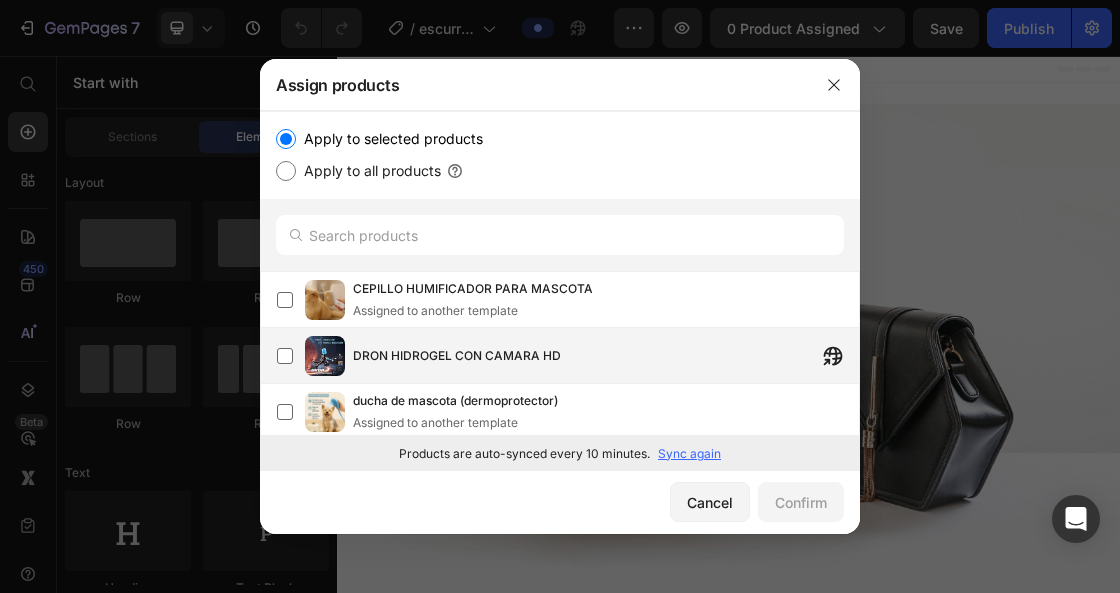 scroll, scrollTop: 116, scrollLeft: 0, axis: vertical 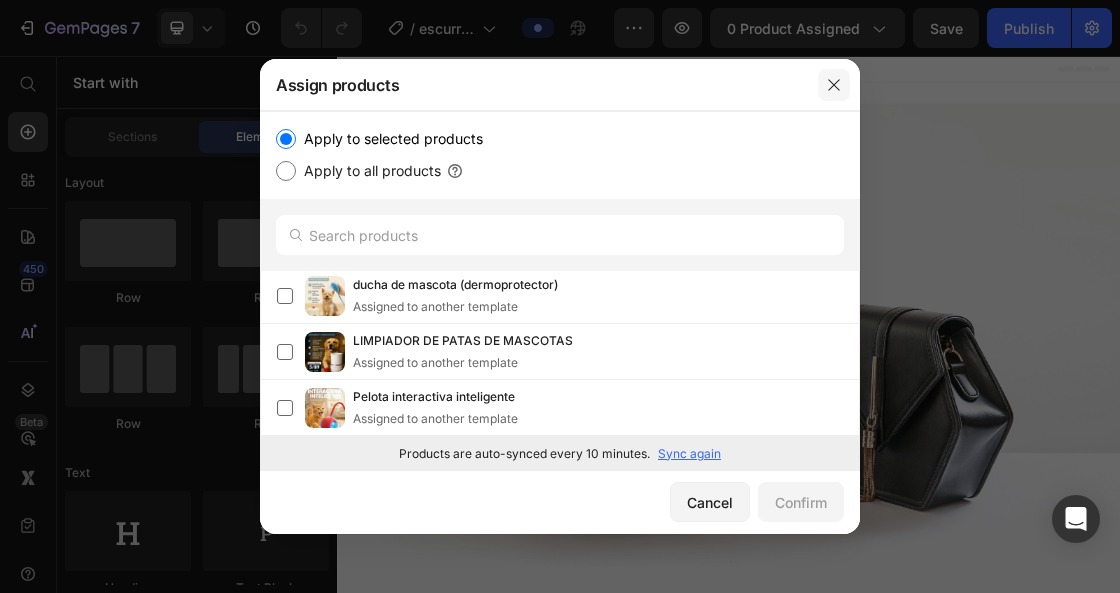 click at bounding box center [834, 85] 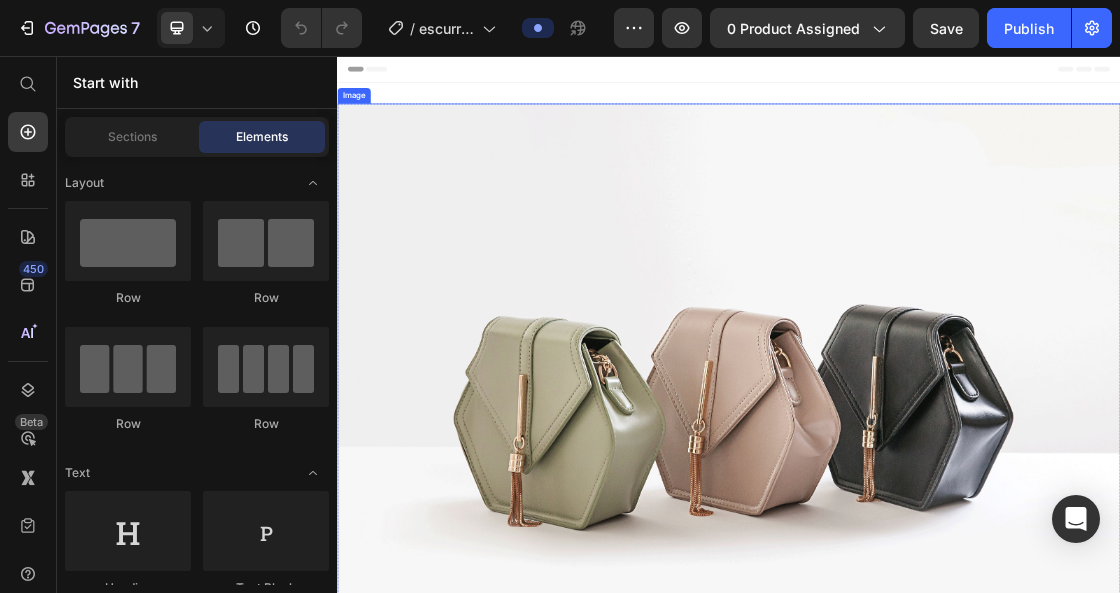 click at bounding box center [937, 579] 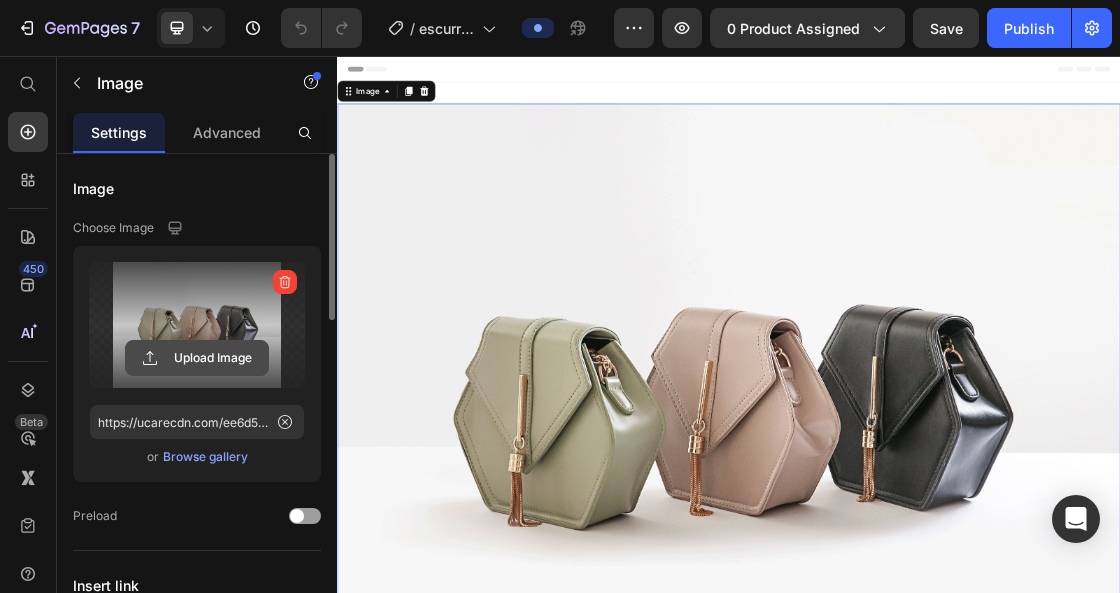 click 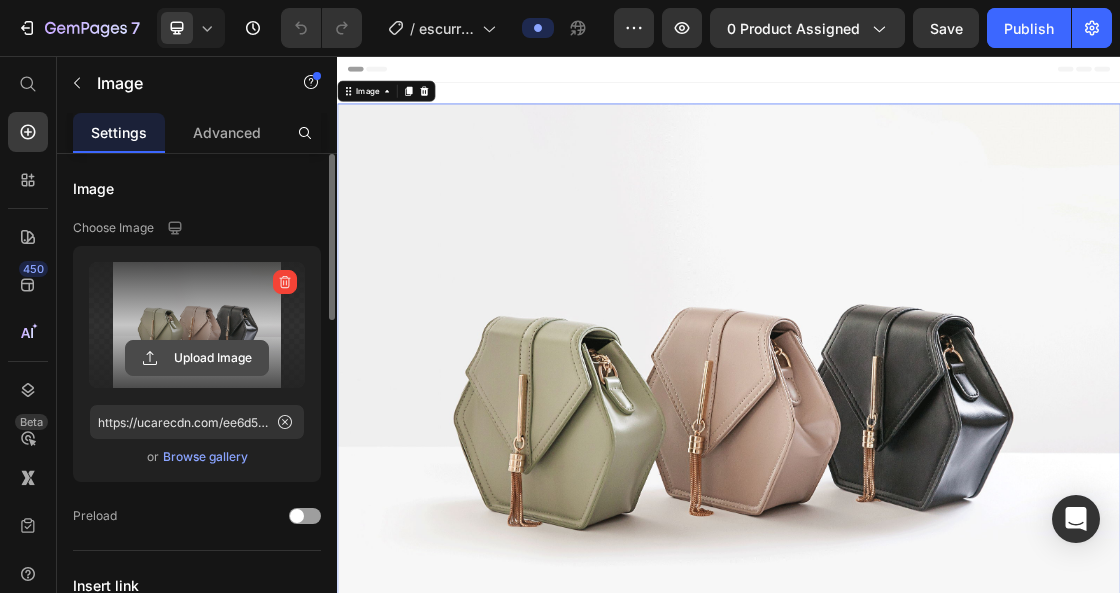 click 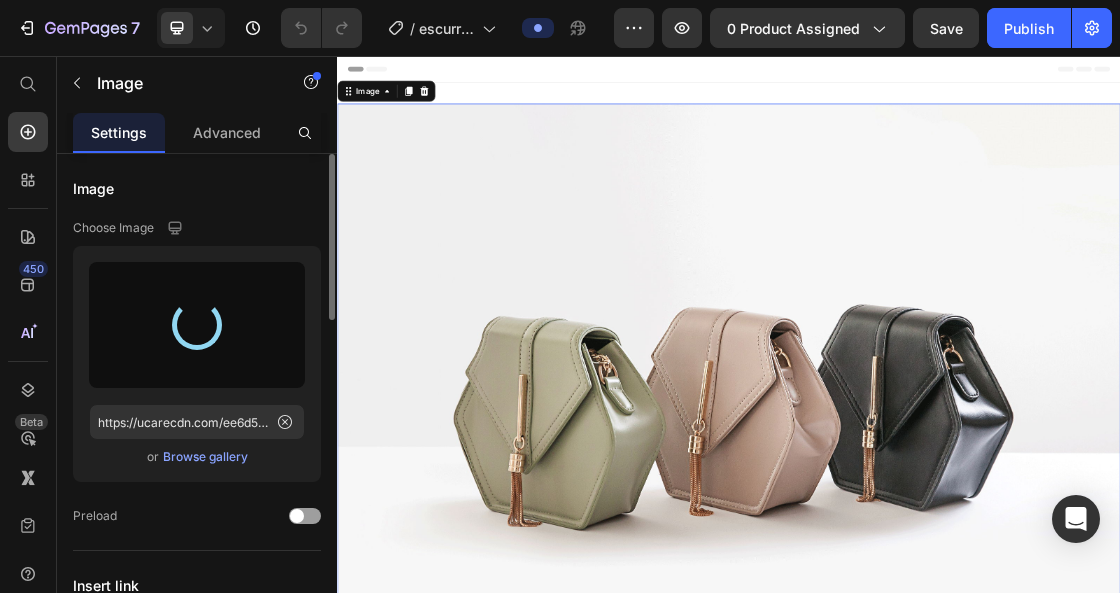type on "https://cdn.shopify.com/s/files/1/0948/7437/0331/files/gempages_570510654062986112-f1dfaecf-7af1-46b7-a11d-5315045e1efe.jpg" 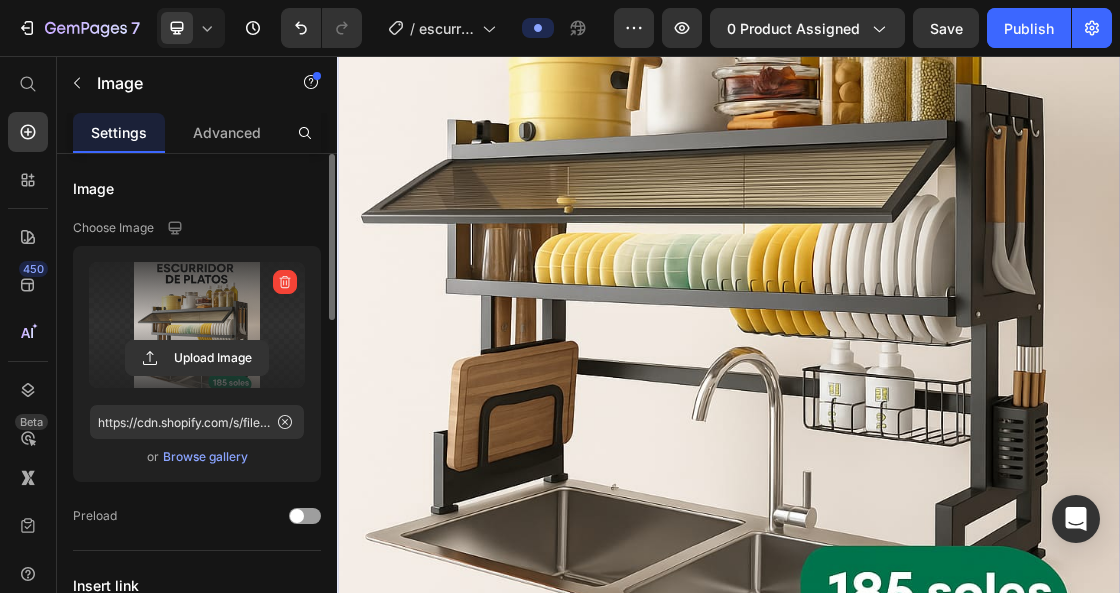 scroll, scrollTop: 0, scrollLeft: 0, axis: both 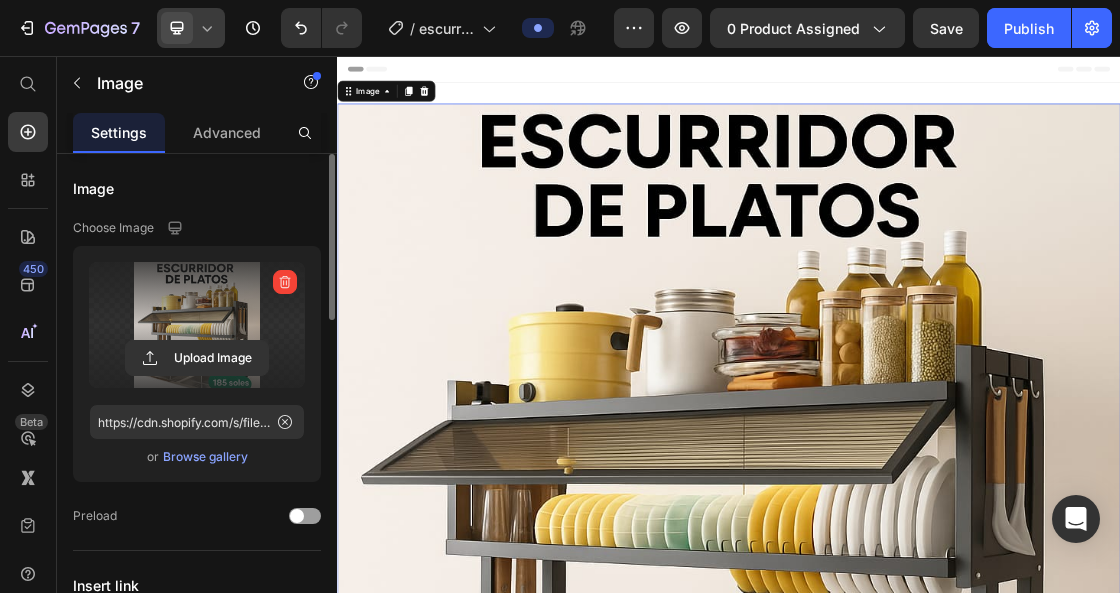 click 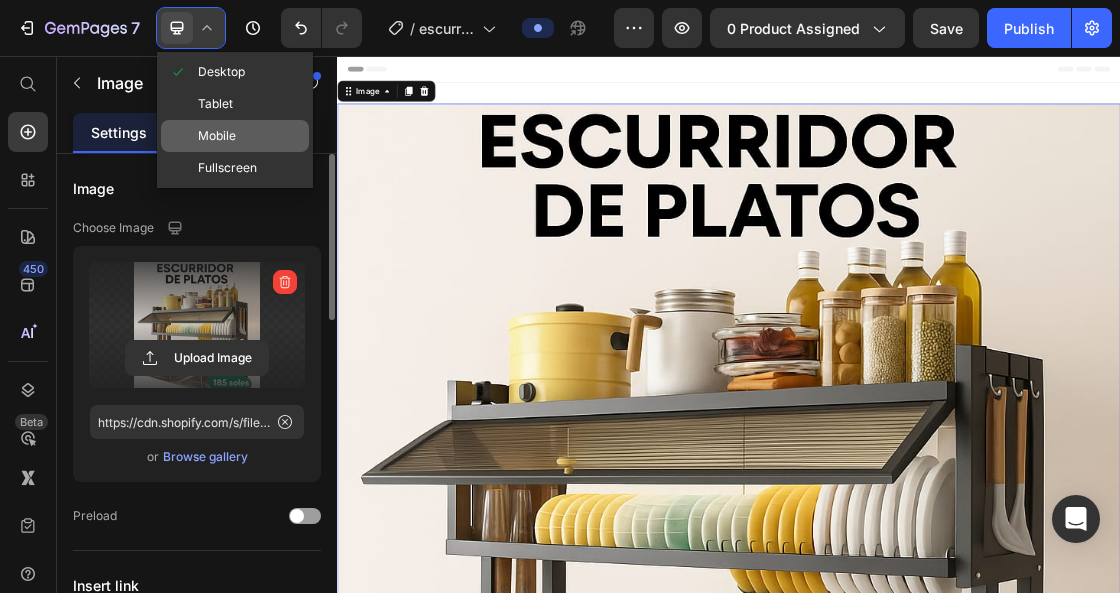 click on "Mobile" 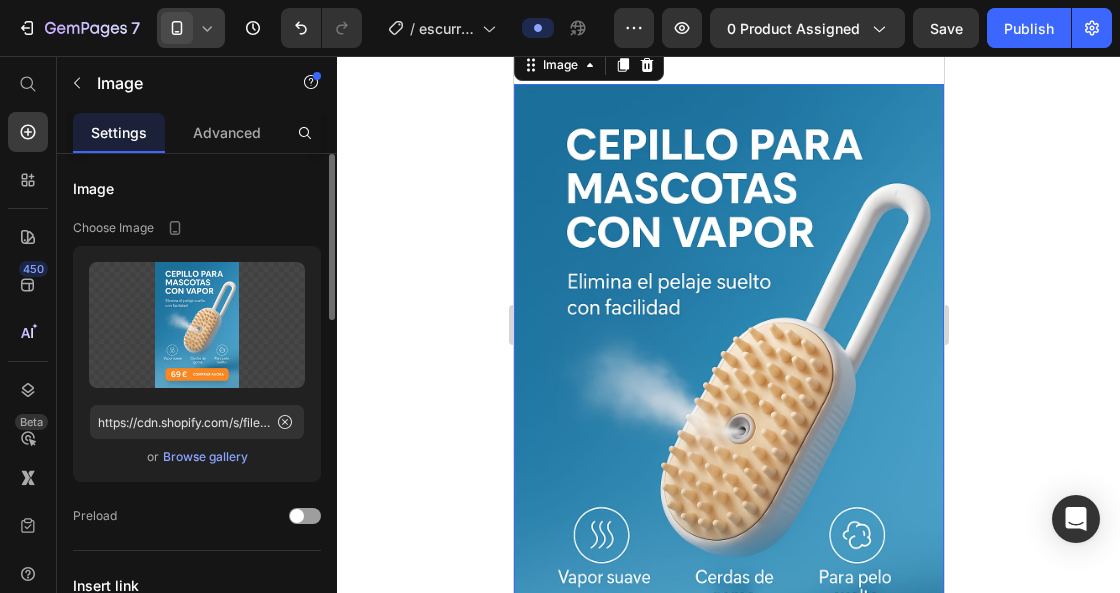 scroll, scrollTop: 0, scrollLeft: 0, axis: both 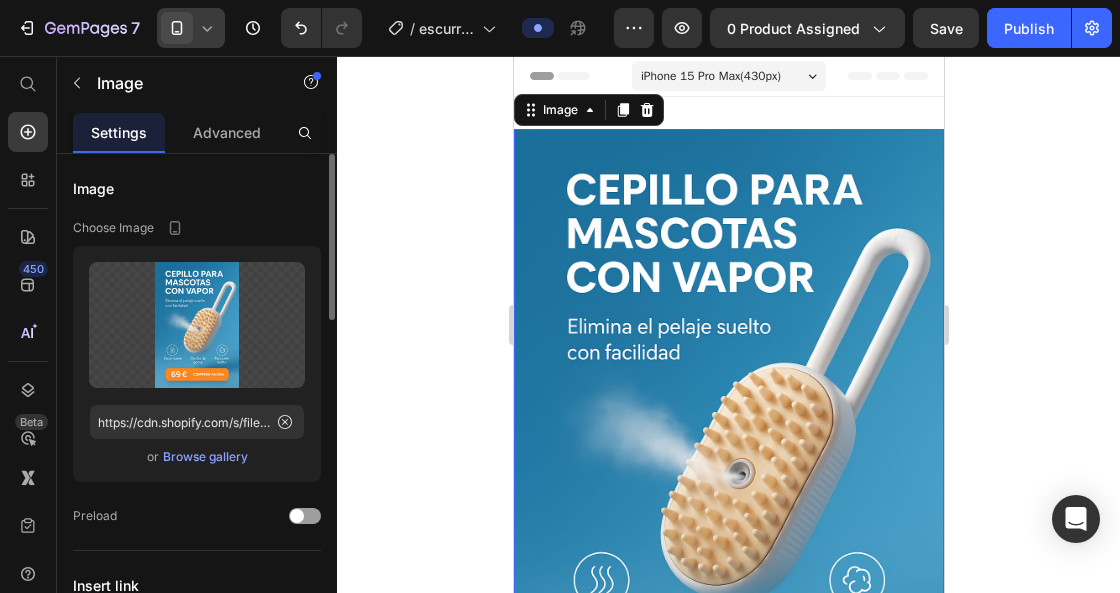 click at bounding box center [728, 451] 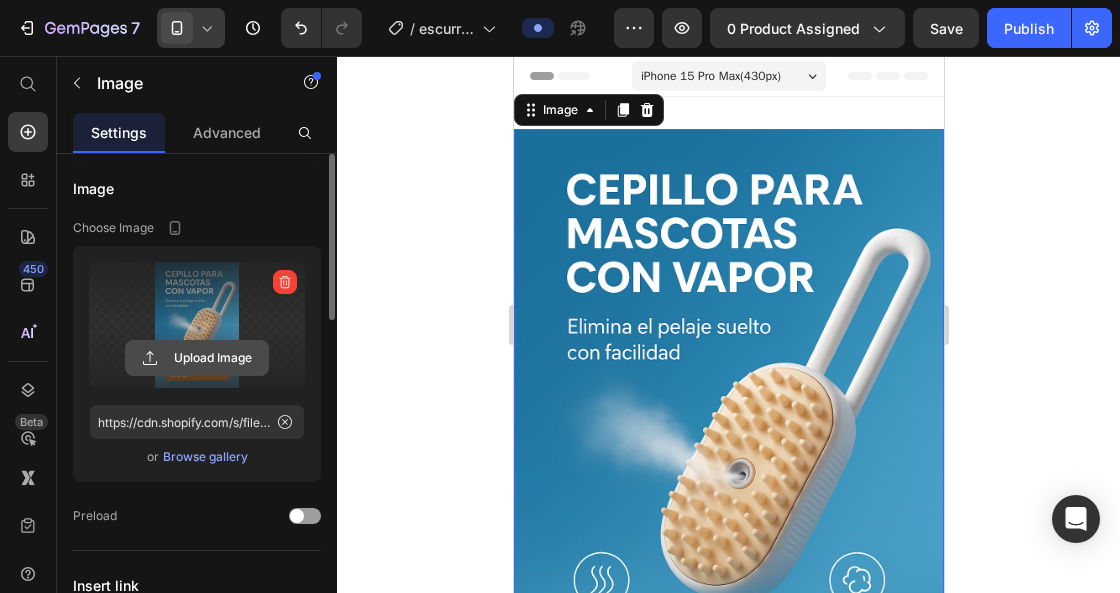 click 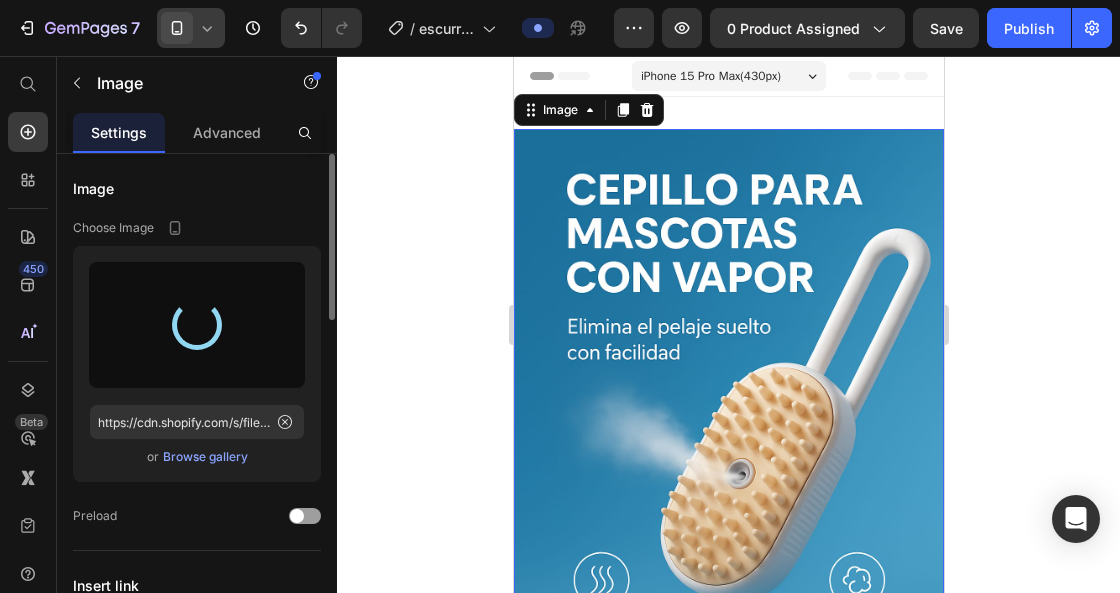 type on "https://cdn.shopify.com/s/files/1/0948/7437/0331/files/gempages_570510654062986112-f1dfaecf-7af1-46b7-a11d-5315045e1efe.jpg" 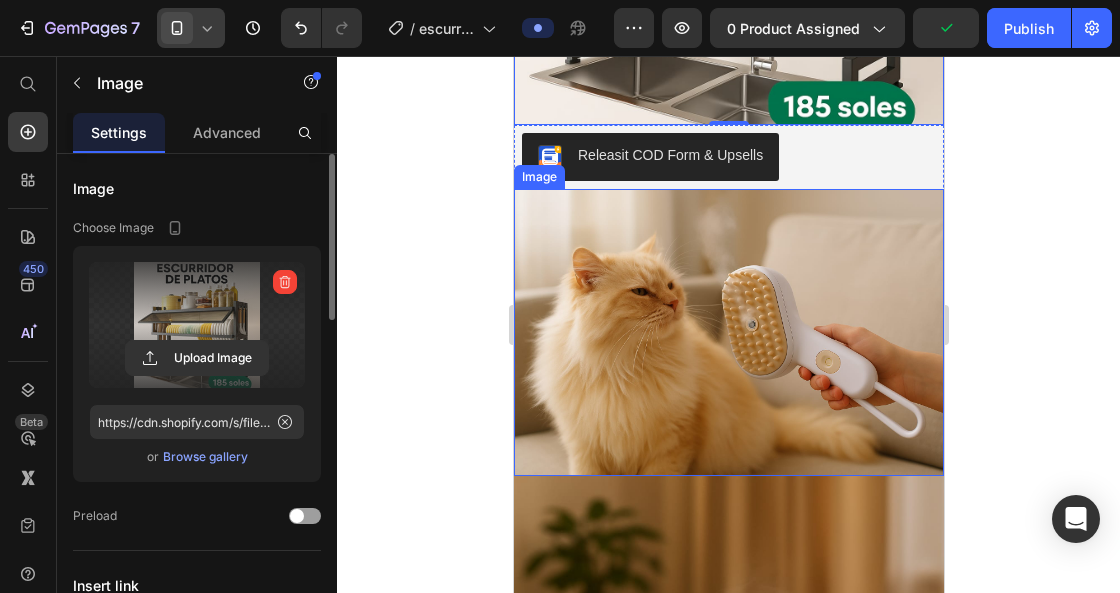 scroll, scrollTop: 466, scrollLeft: 0, axis: vertical 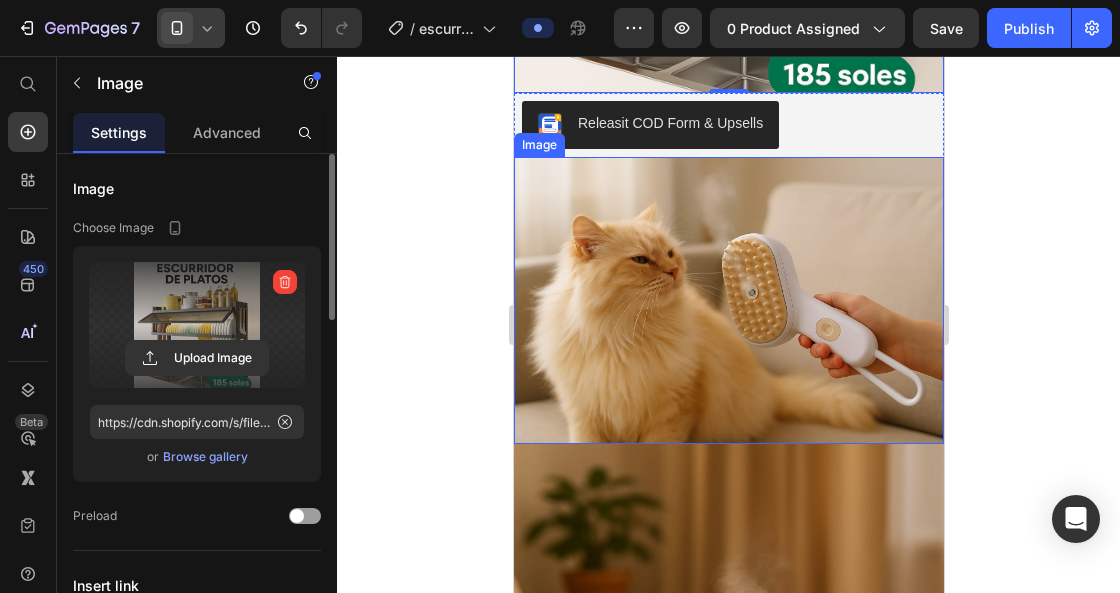 click at bounding box center (728, 300) 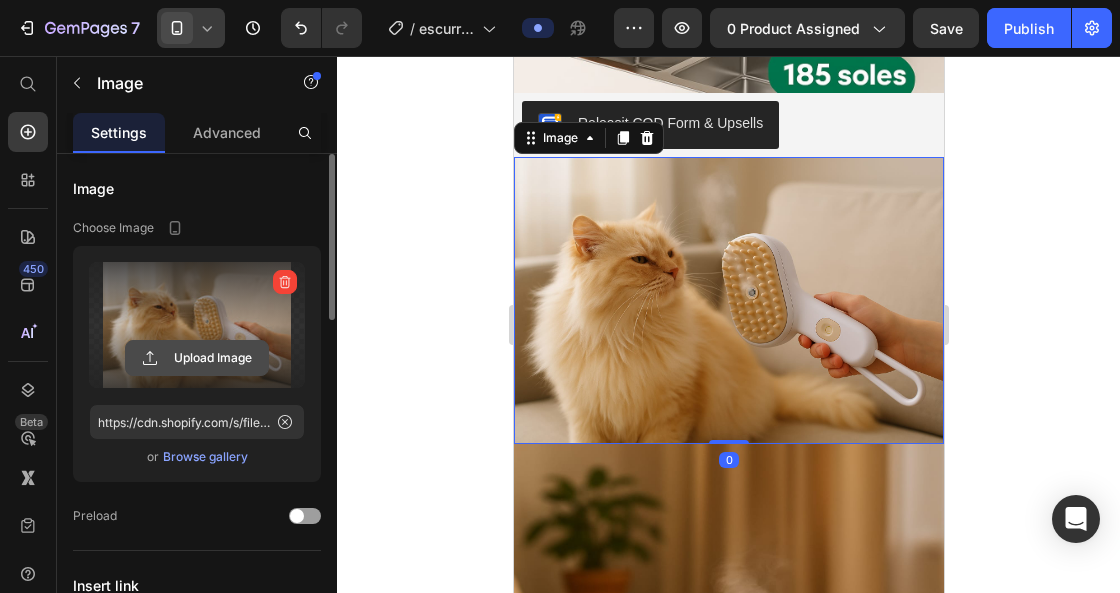 click 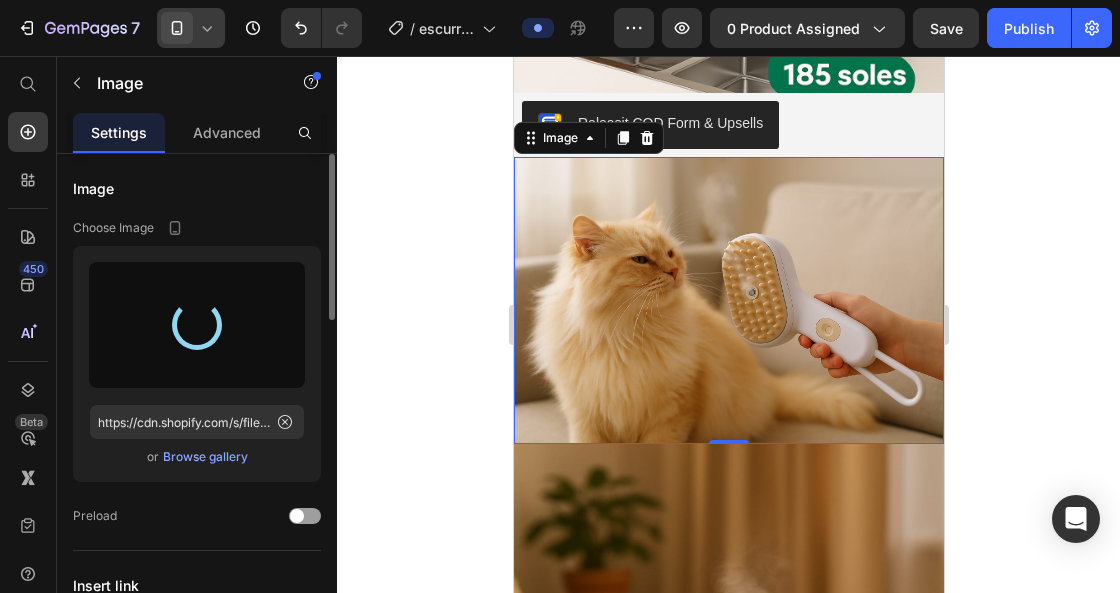 type on "https://cdn.shopify.com/s/files/1/0948/7437/0331/files/gempages_570510654062986112-9d569654-84cf-4453-8904-a615a15b55ce.jpg" 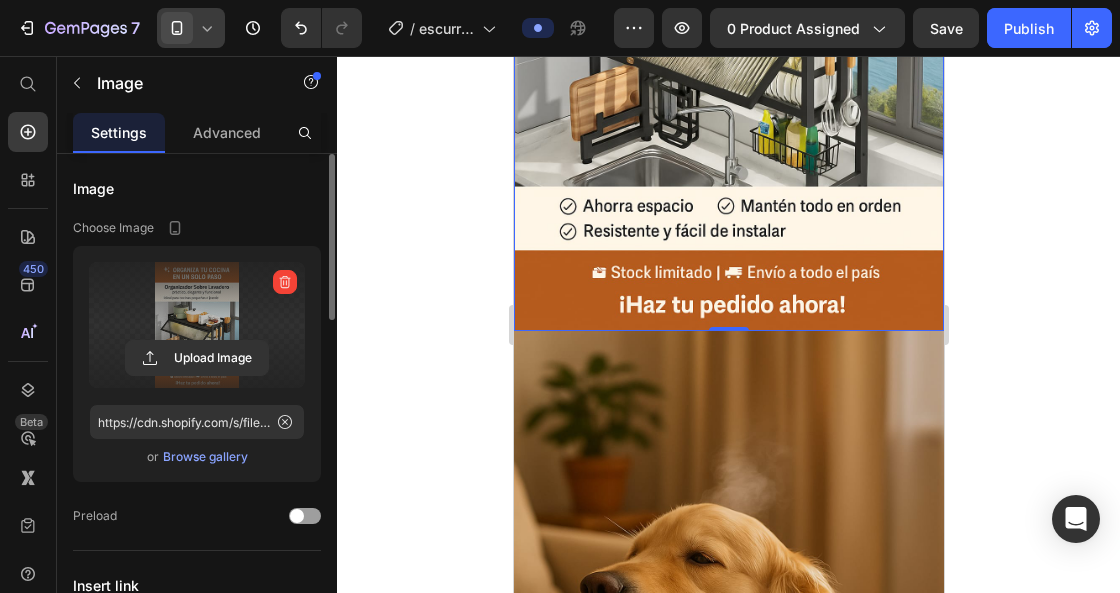 scroll, scrollTop: 1000, scrollLeft: 0, axis: vertical 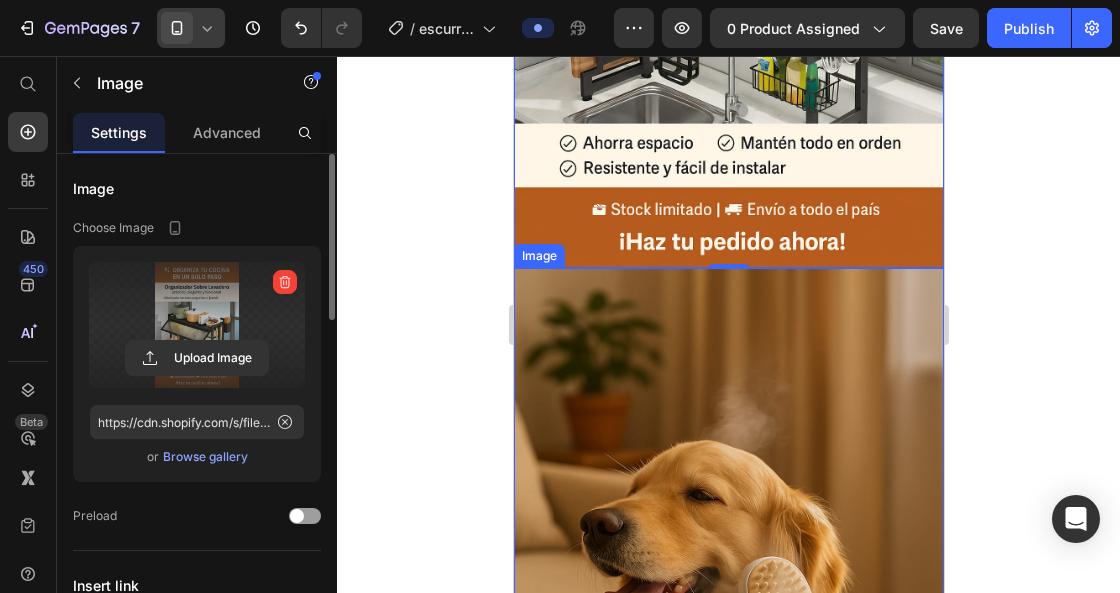 click at bounding box center (728, 590) 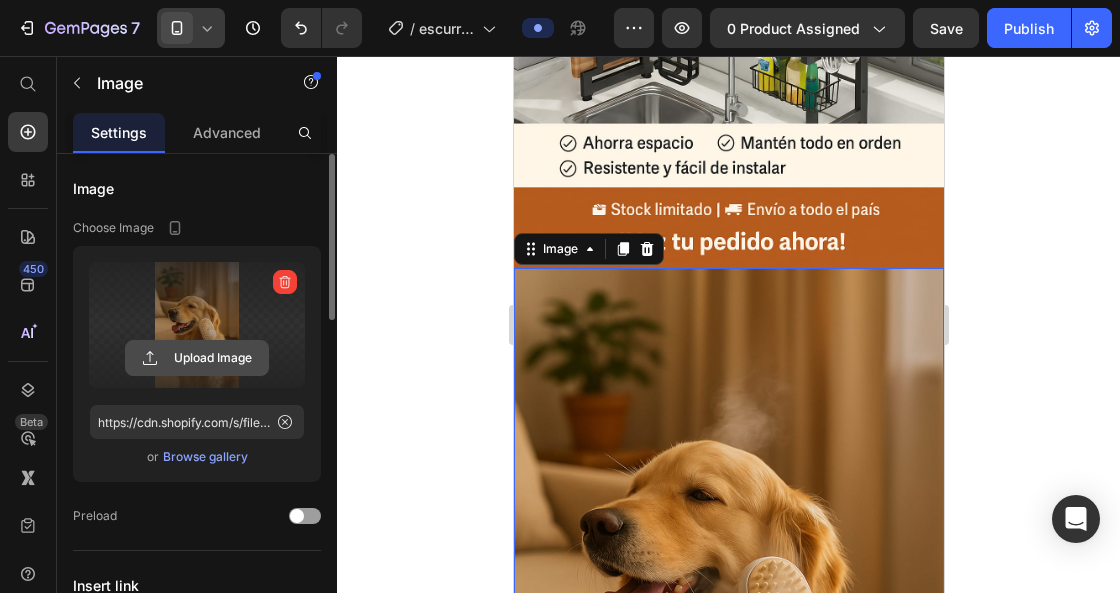 click 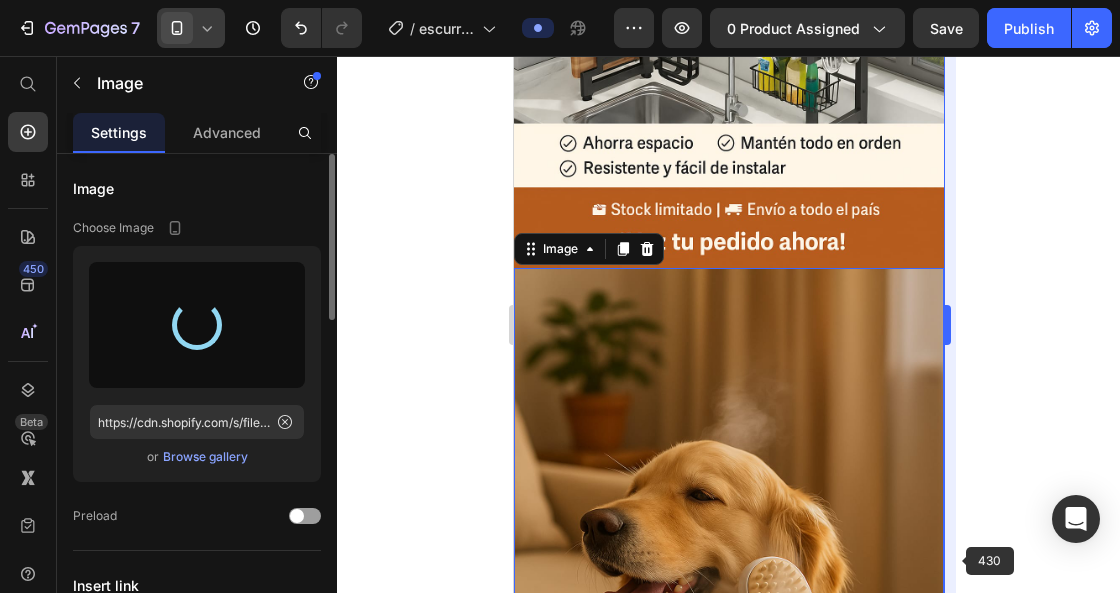 type on "https://cdn.shopify.com/s/files/1/0948/7437/0331/files/gempages_570510654062986112-2289b90c-e312-4af8-80cd-a4cb22781ccc.jpg" 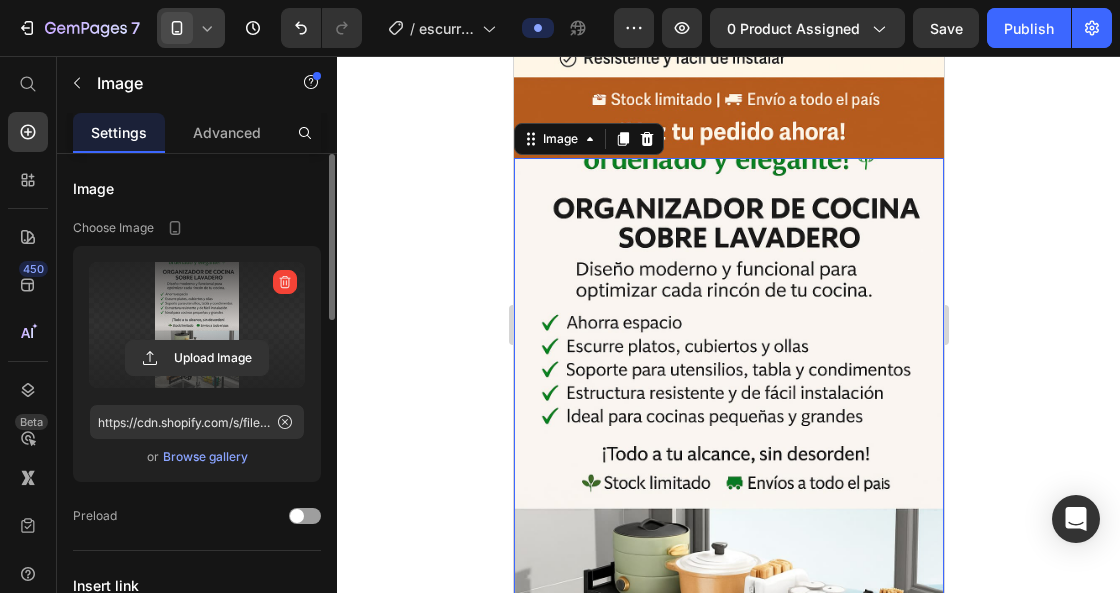 scroll, scrollTop: 1133, scrollLeft: 0, axis: vertical 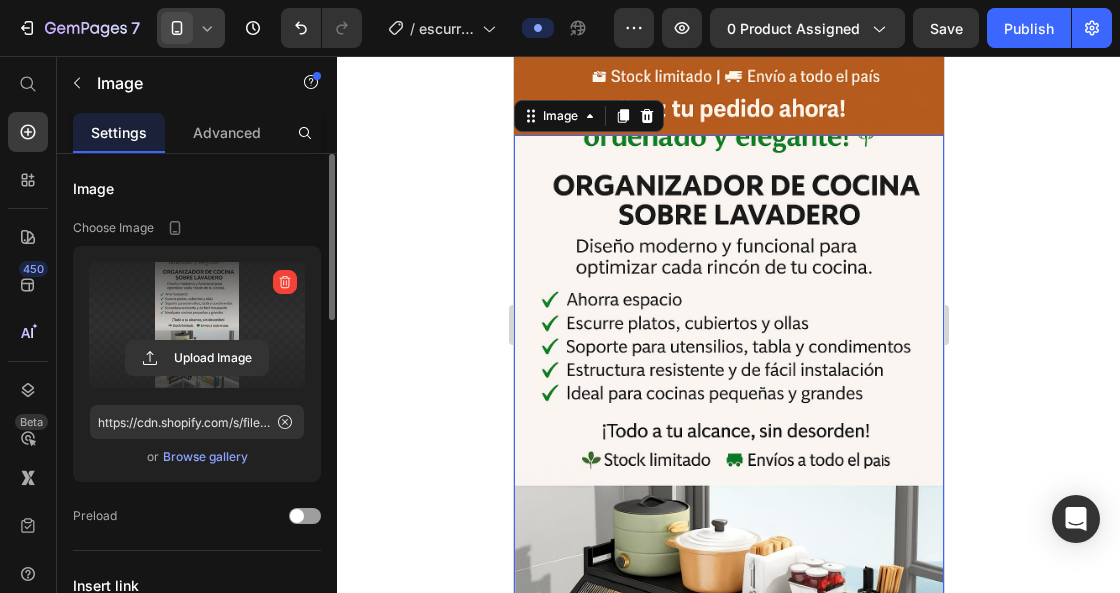 click at bounding box center (728, 457) 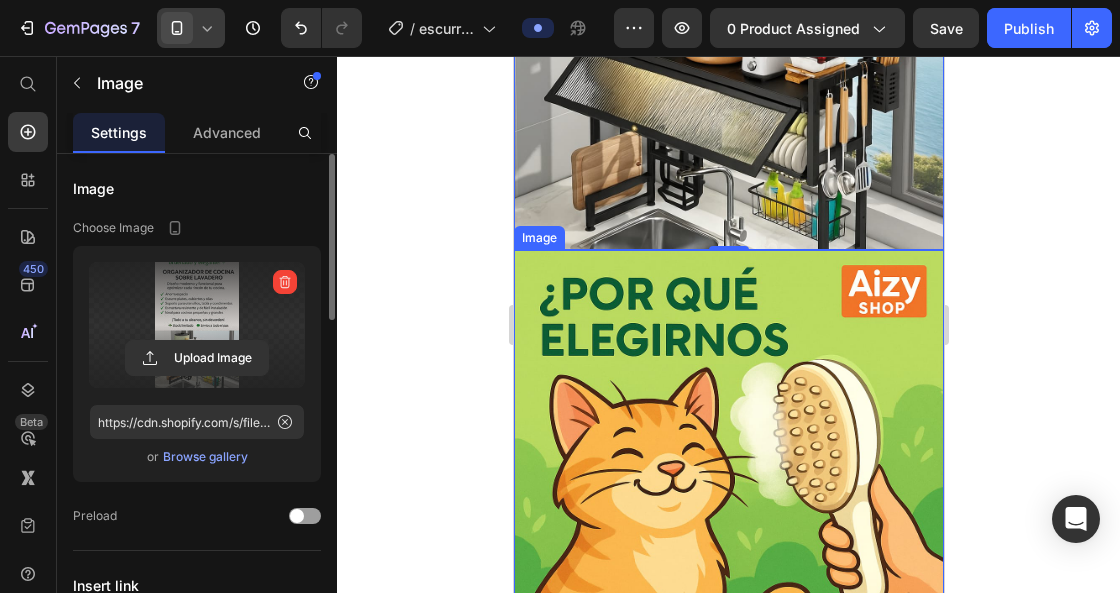 scroll, scrollTop: 1666, scrollLeft: 0, axis: vertical 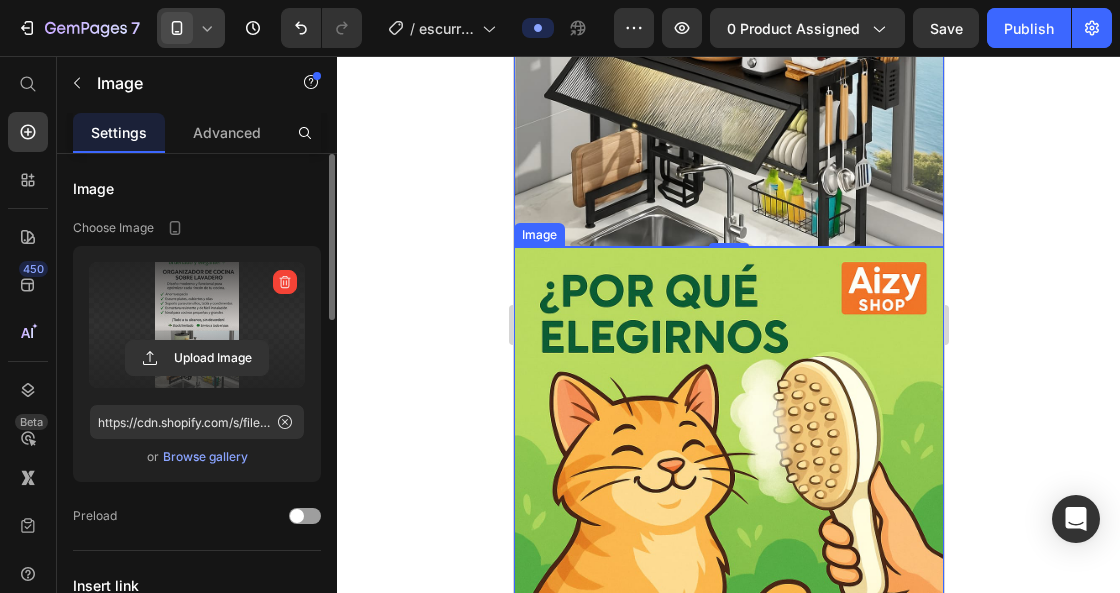 click at bounding box center (728, 569) 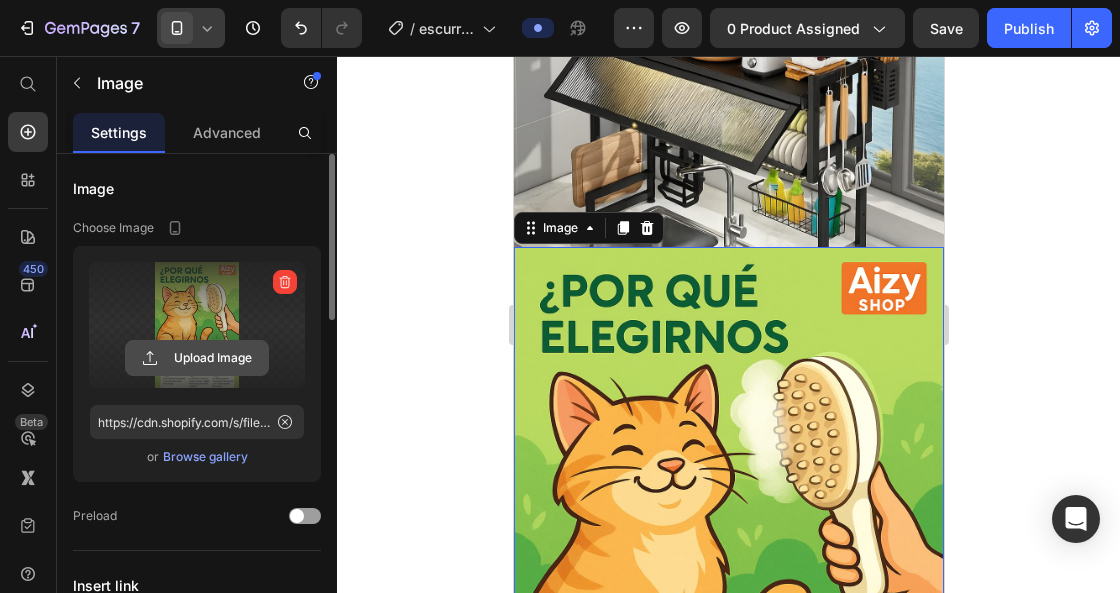 click 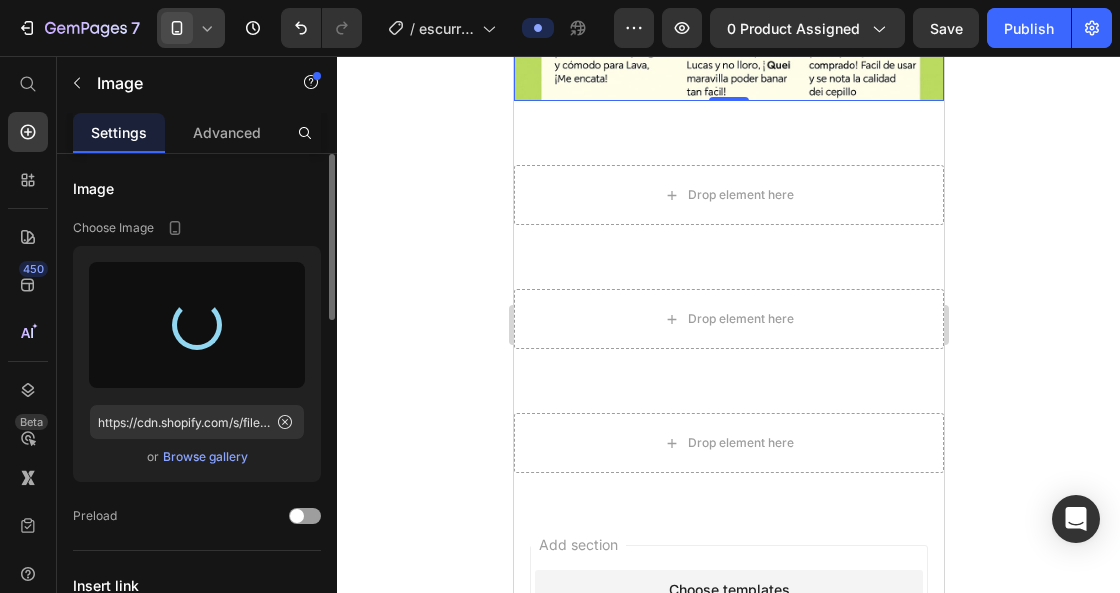 type on "https://cdn.shopify.com/s/files/1/0948/7437/0331/files/gempages_570510654062986112-f83d664a-e7ba-439e-93b0-b49dc148cf52.jpg" 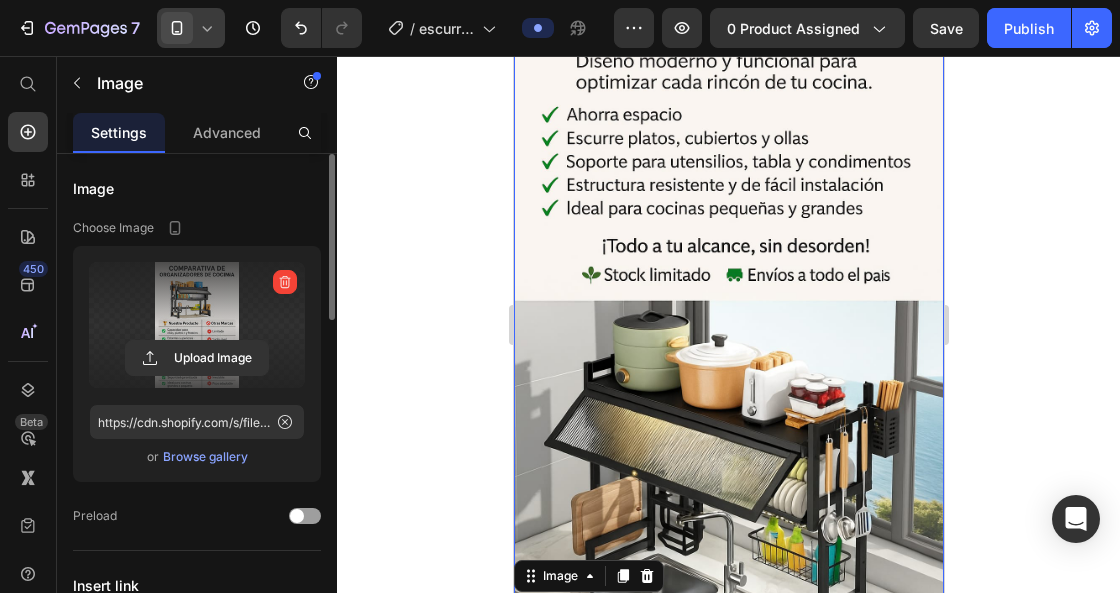 scroll, scrollTop: 1600, scrollLeft: 0, axis: vertical 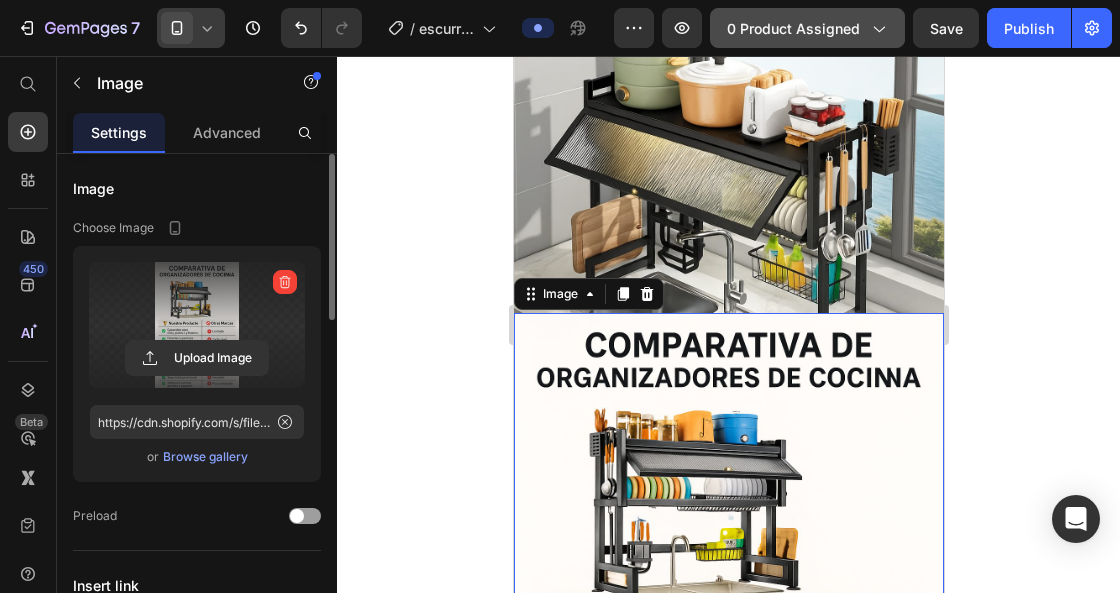 click on "0 product assigned" 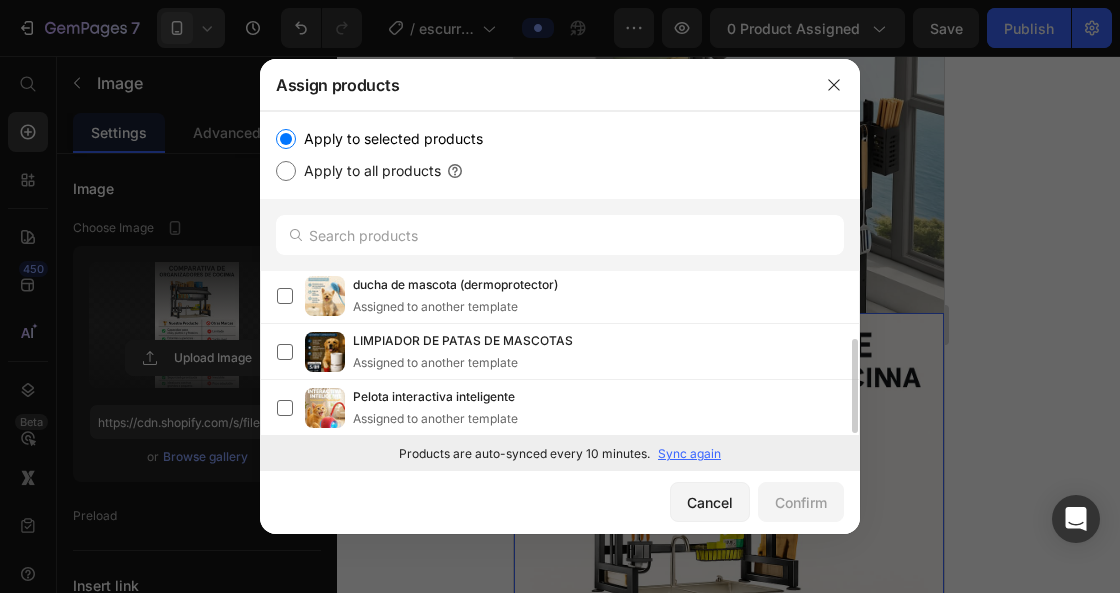 scroll, scrollTop: 0, scrollLeft: 0, axis: both 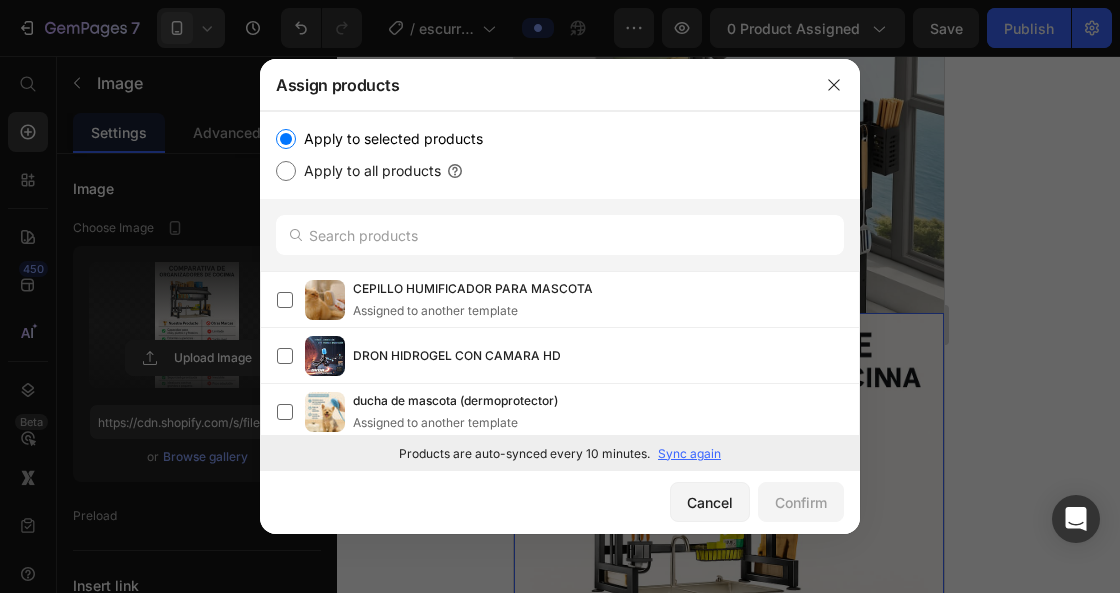 click on "Apply to all products" at bounding box center [286, 171] 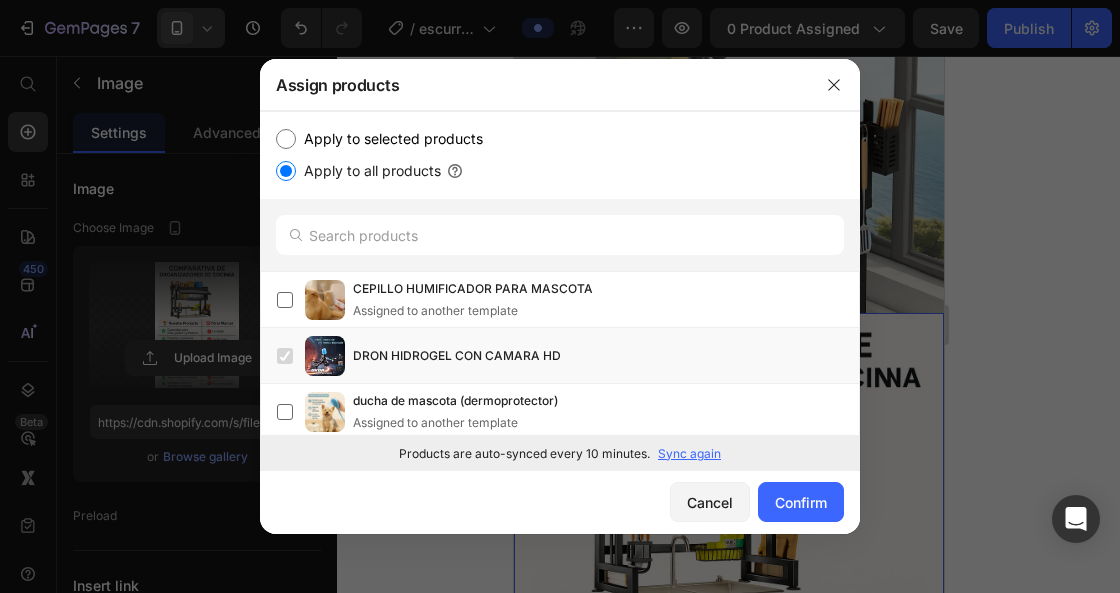 click on "Apply to selected products" at bounding box center [286, 139] 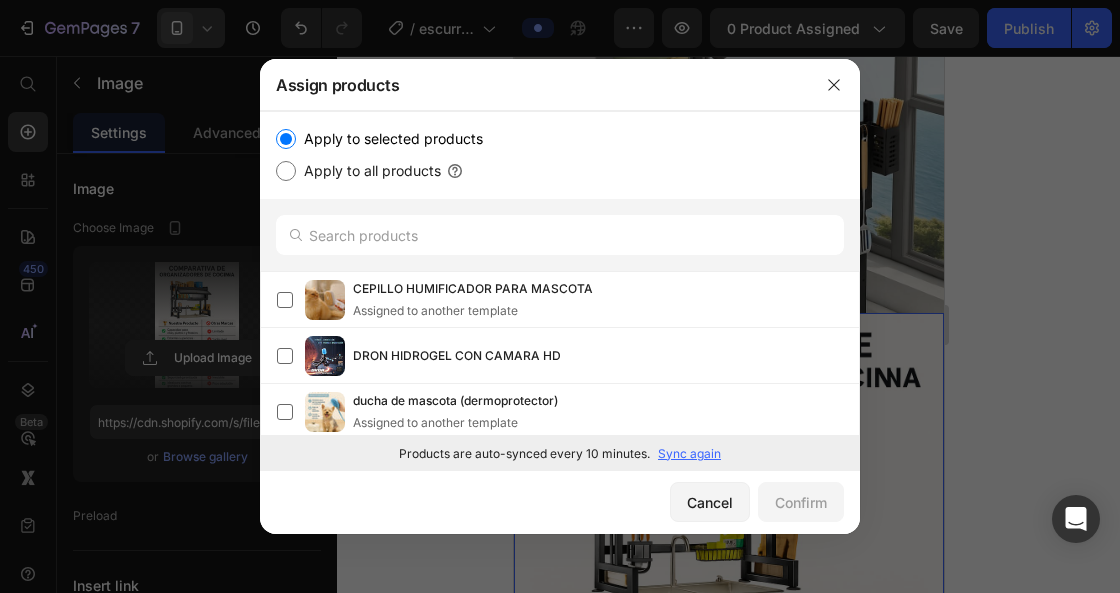 click on "Apply to all products" at bounding box center [286, 171] 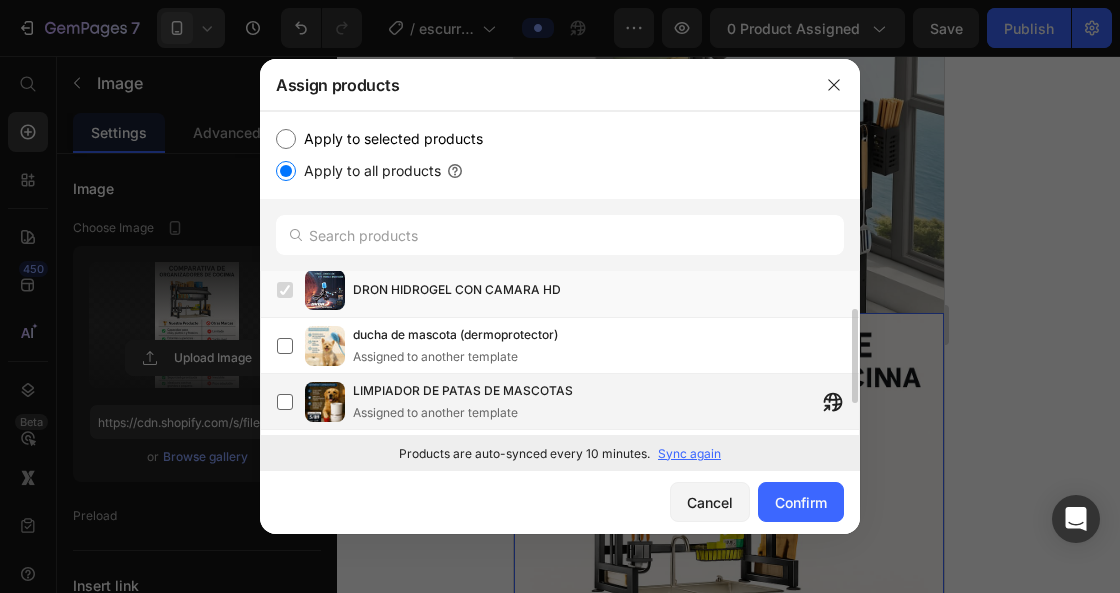 scroll, scrollTop: 116, scrollLeft: 0, axis: vertical 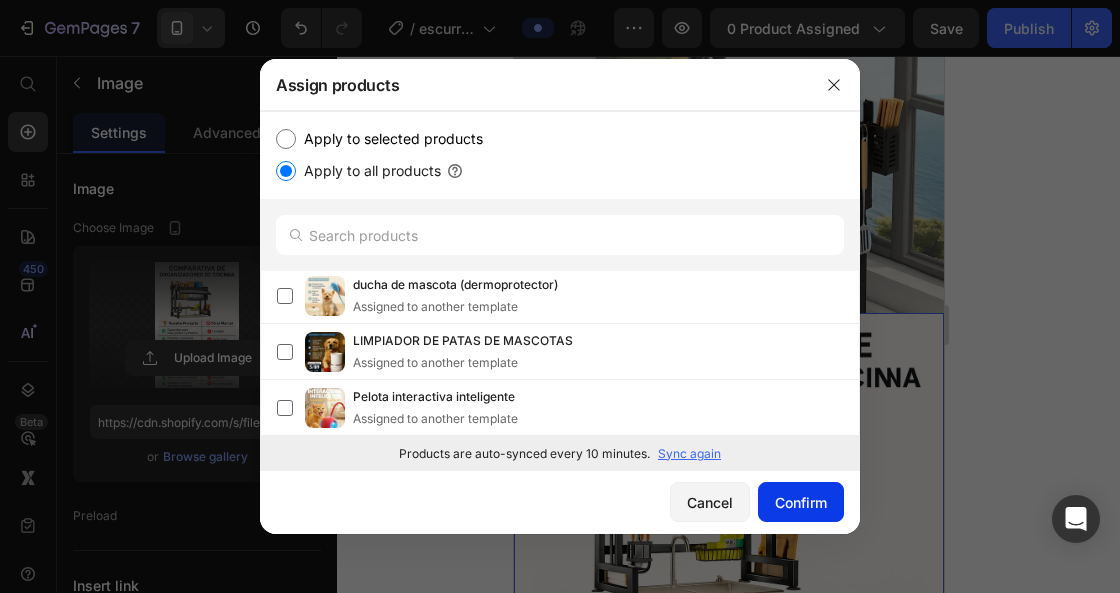 click on "Confirm" at bounding box center (801, 502) 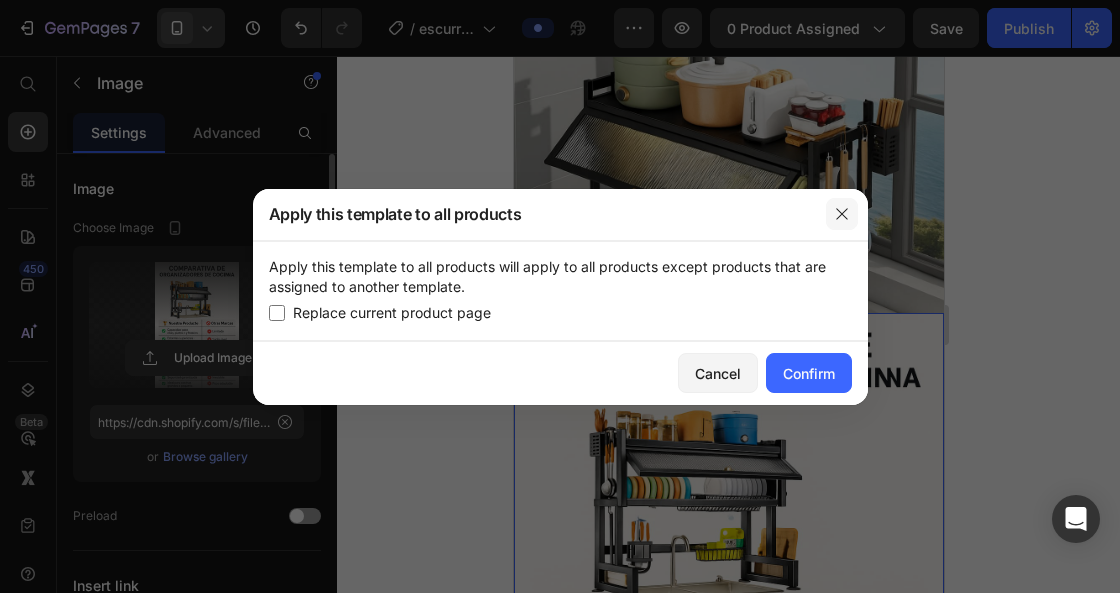 click 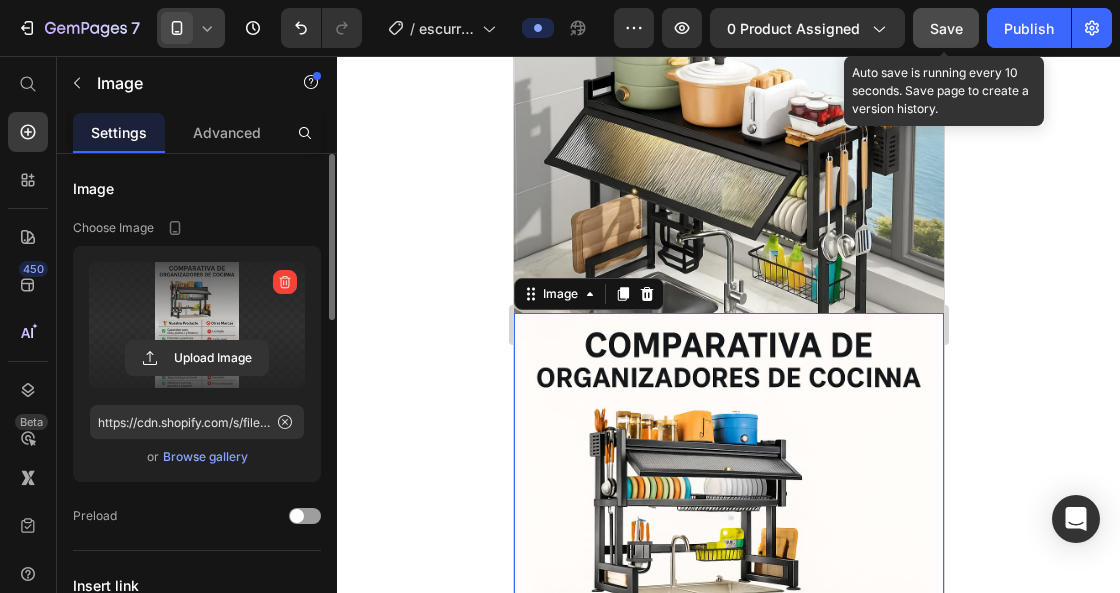 click on "Save" at bounding box center (946, 28) 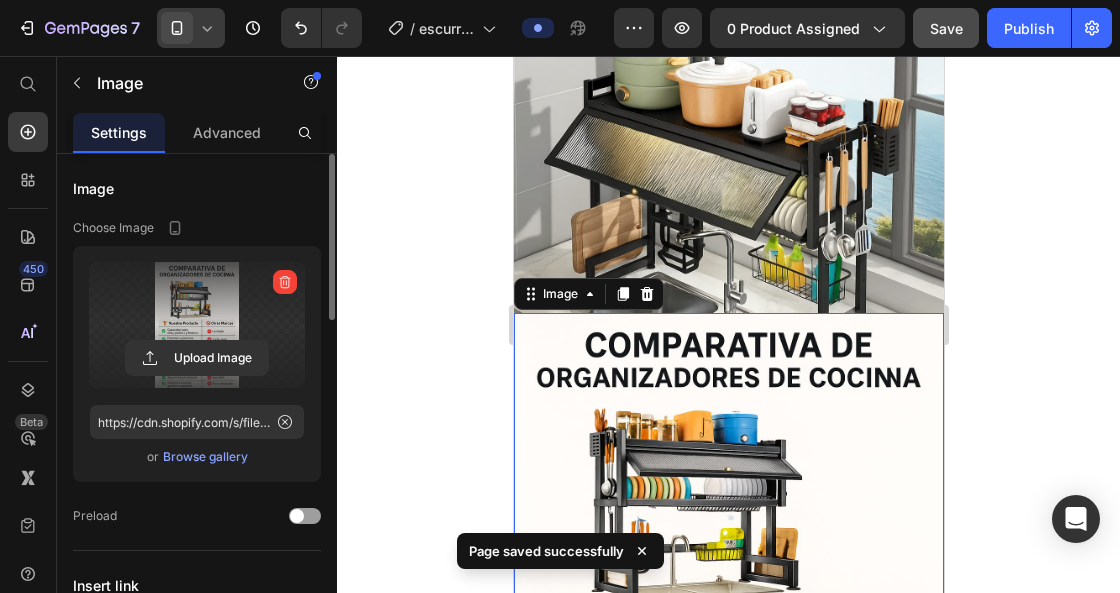 click 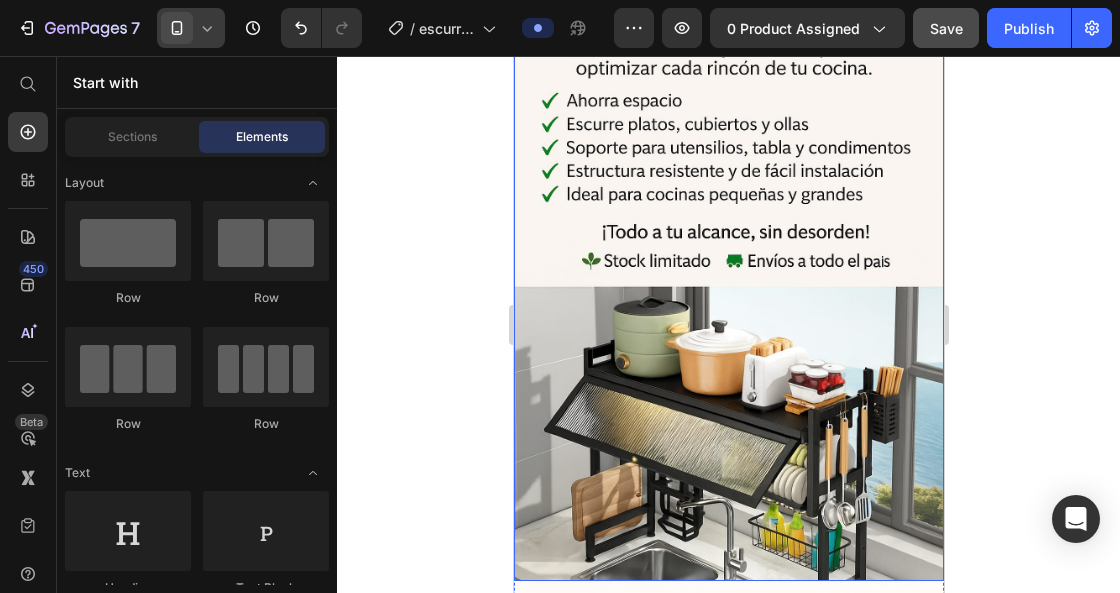 scroll, scrollTop: 1333, scrollLeft: 0, axis: vertical 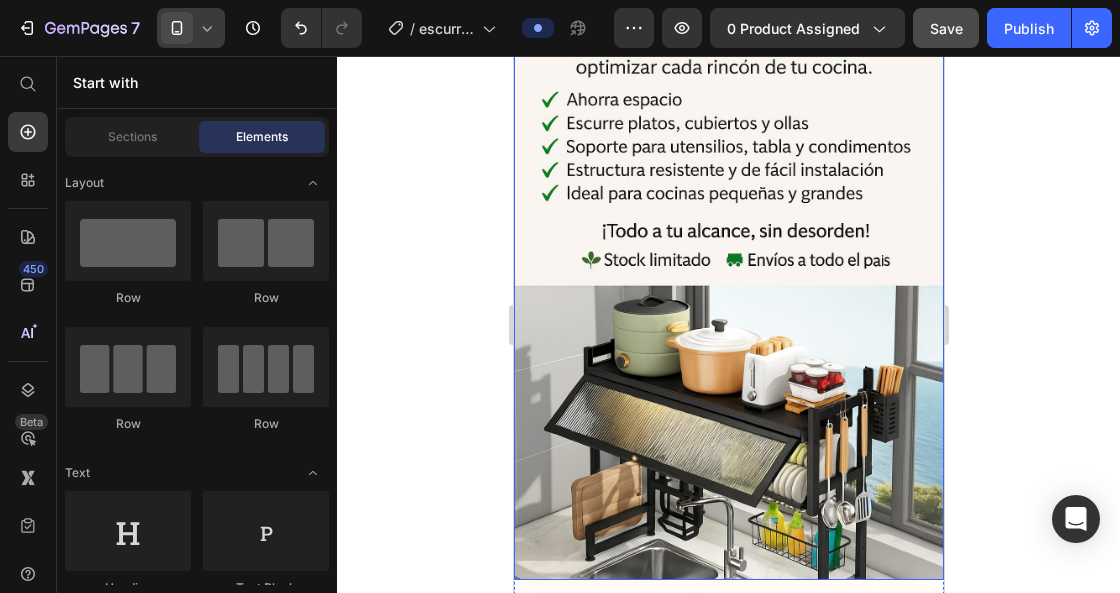 click at bounding box center [728, 257] 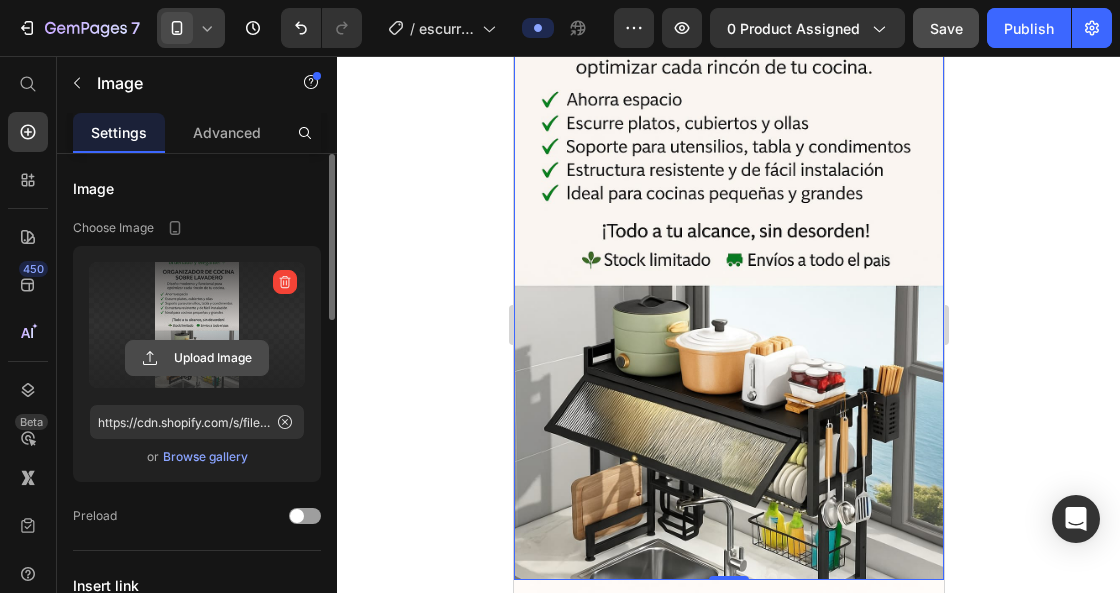 click 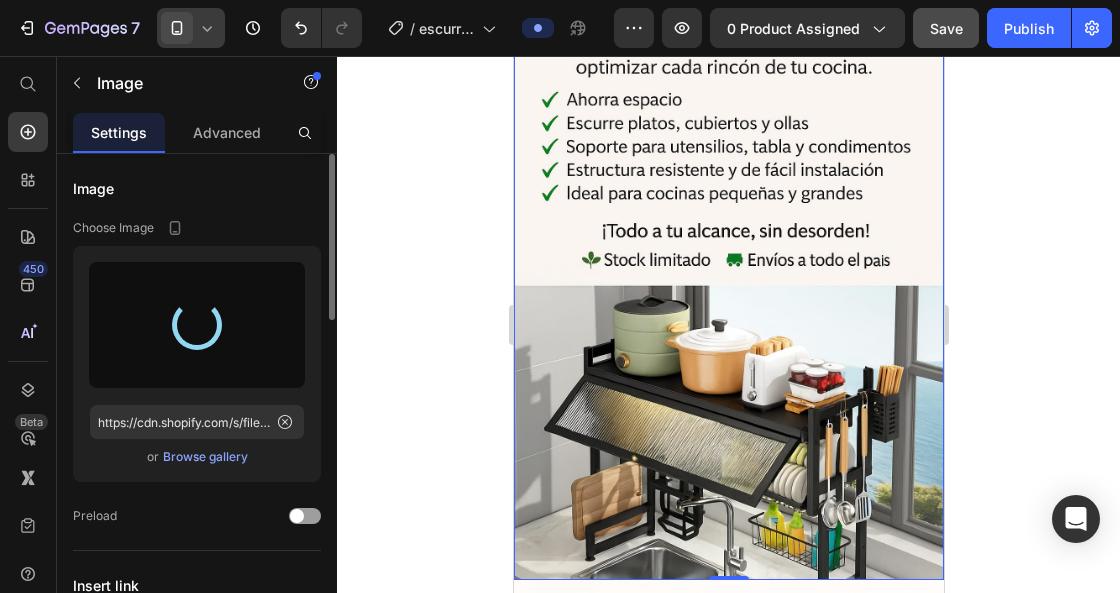 type on "https://cdn.shopify.com/s/files/1/0948/7437/0331/files/gempages_570510654062986112-452504e4-fd46-4c3e-ab88-ca42a19efe97.jpg" 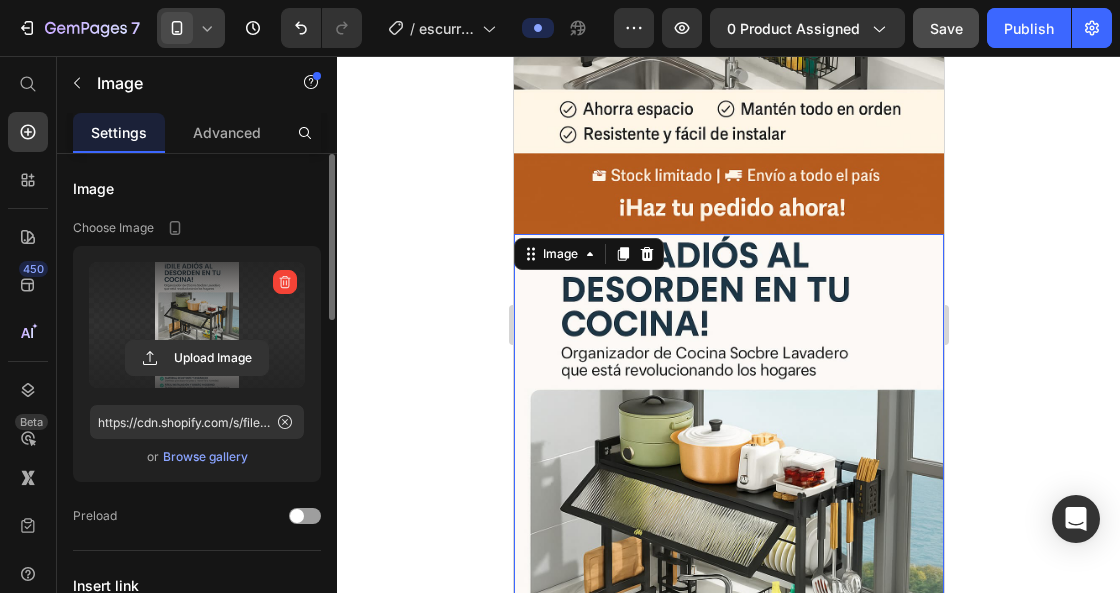 scroll, scrollTop: 1066, scrollLeft: 0, axis: vertical 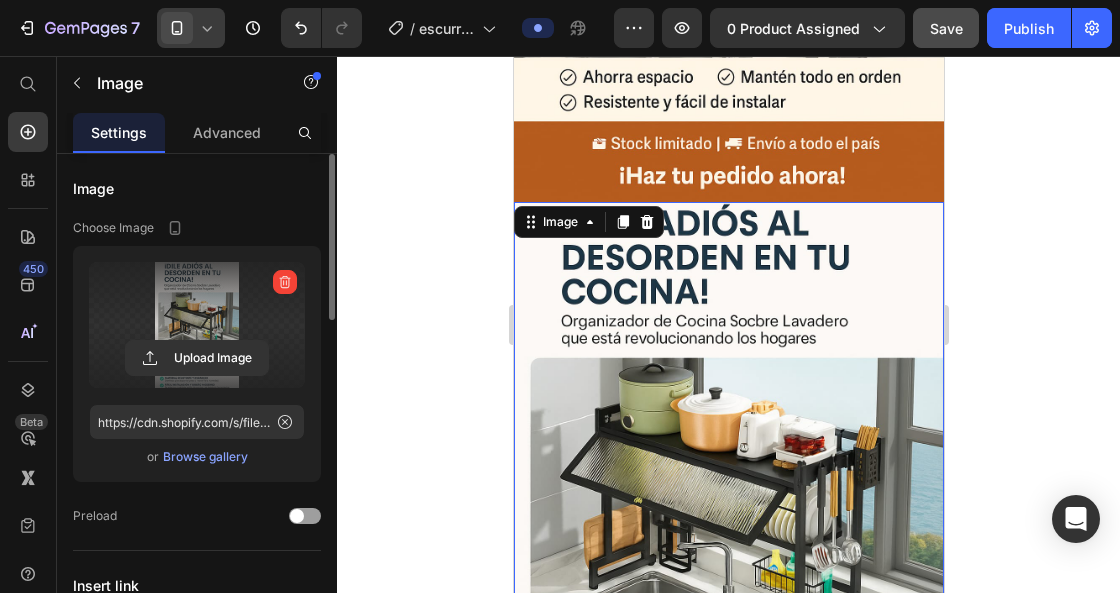 click 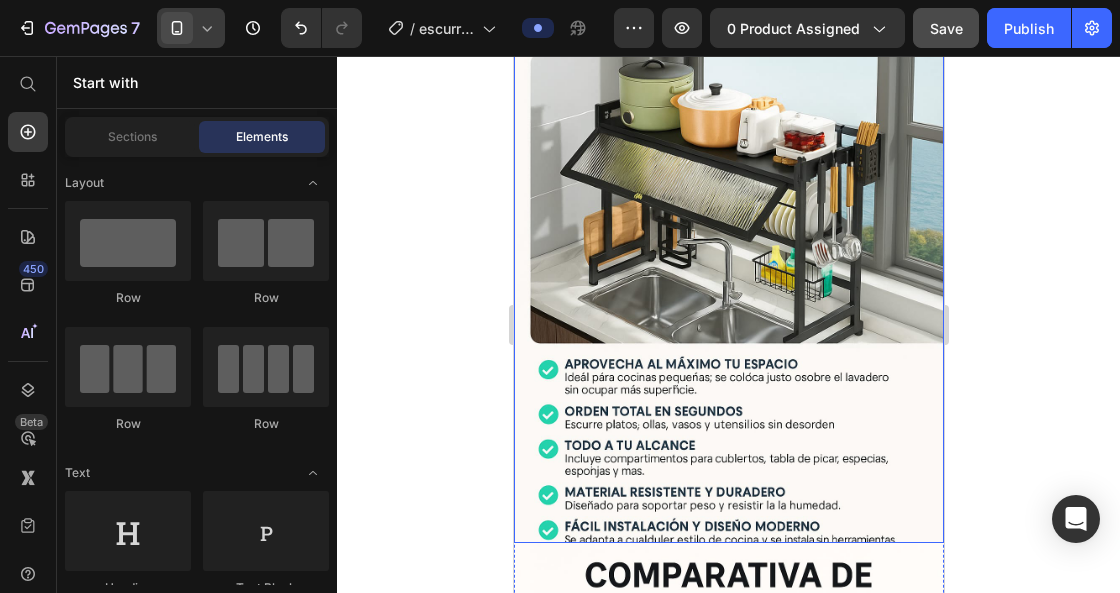 scroll, scrollTop: 1400, scrollLeft: 0, axis: vertical 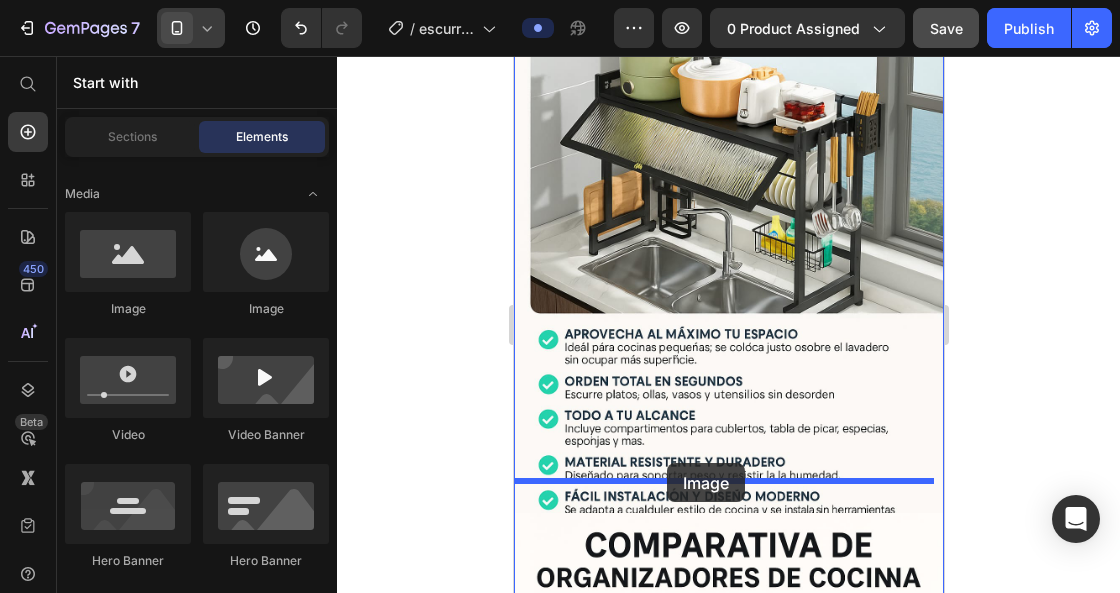 drag, startPoint x: 661, startPoint y: 320, endPoint x: 666, endPoint y: 463, distance: 143.08739 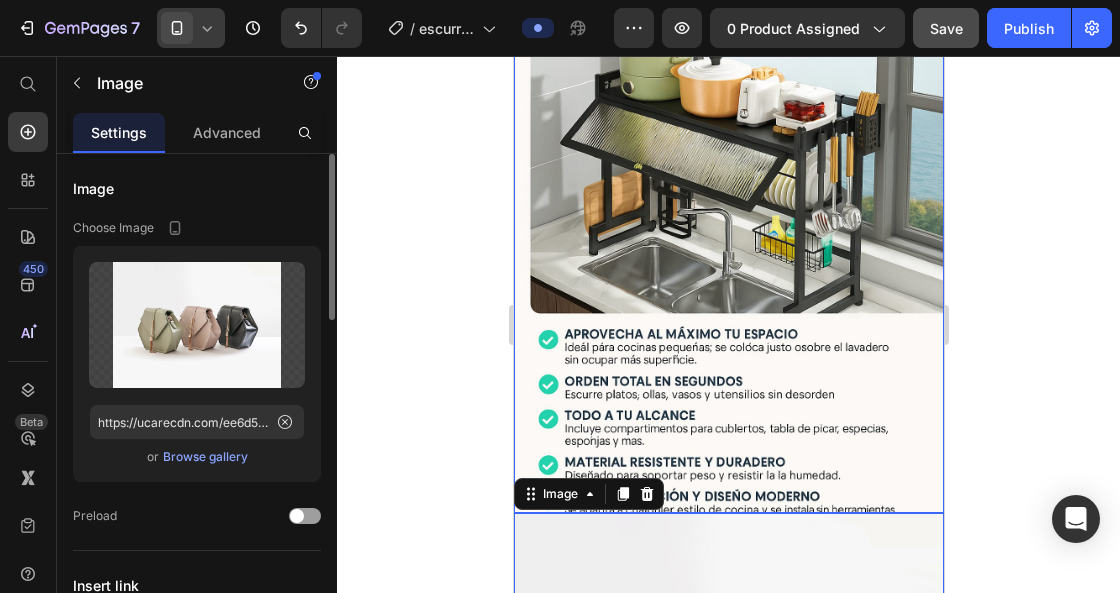 scroll, scrollTop: 1733, scrollLeft: 0, axis: vertical 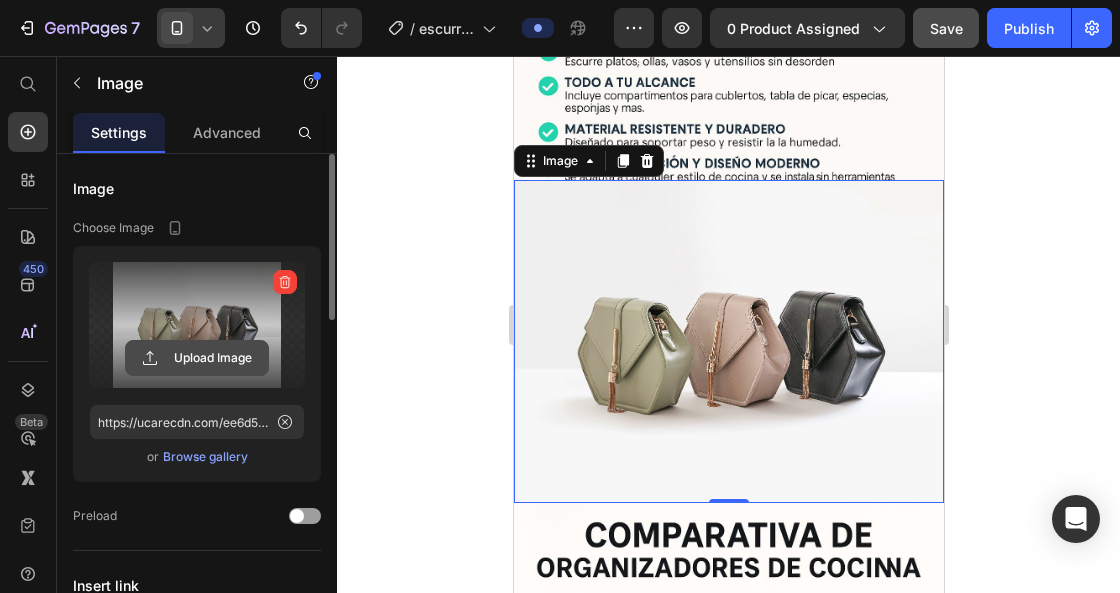 click 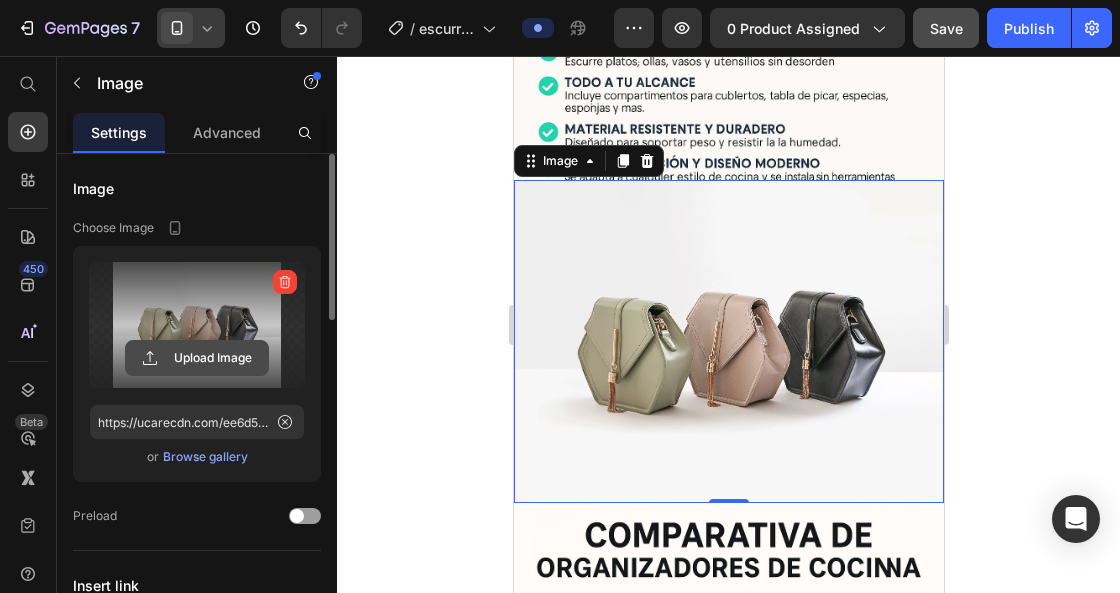 click 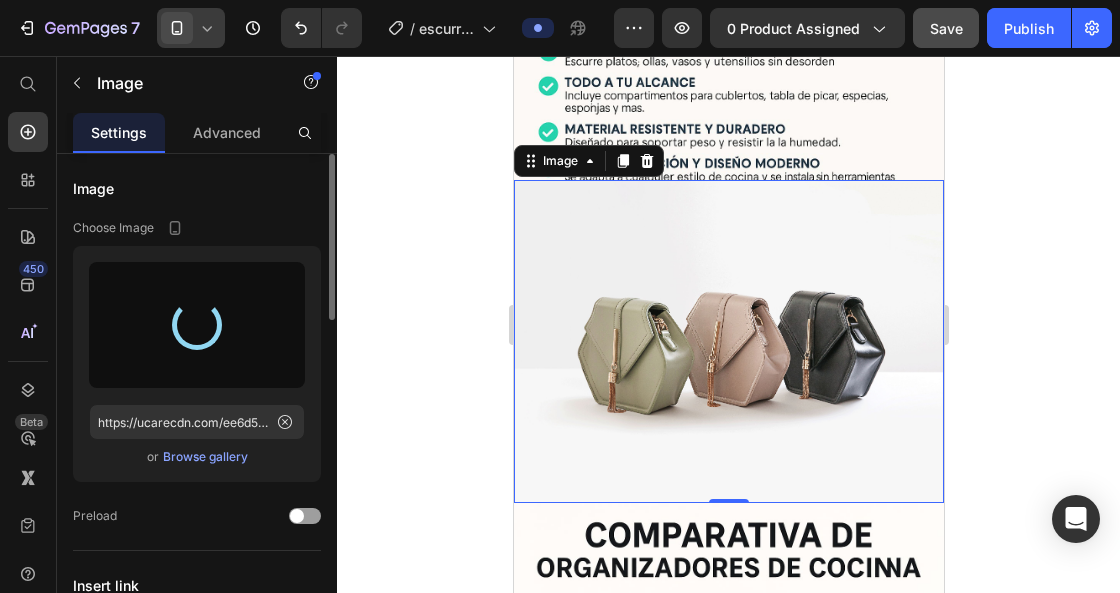 type on "https://cdn.shopify.com/s/files/1/0948/7437/0331/files/gempages_570510654062986112-8f34dbd0-0156-4ddc-981a-f58e0d36d194.jpg" 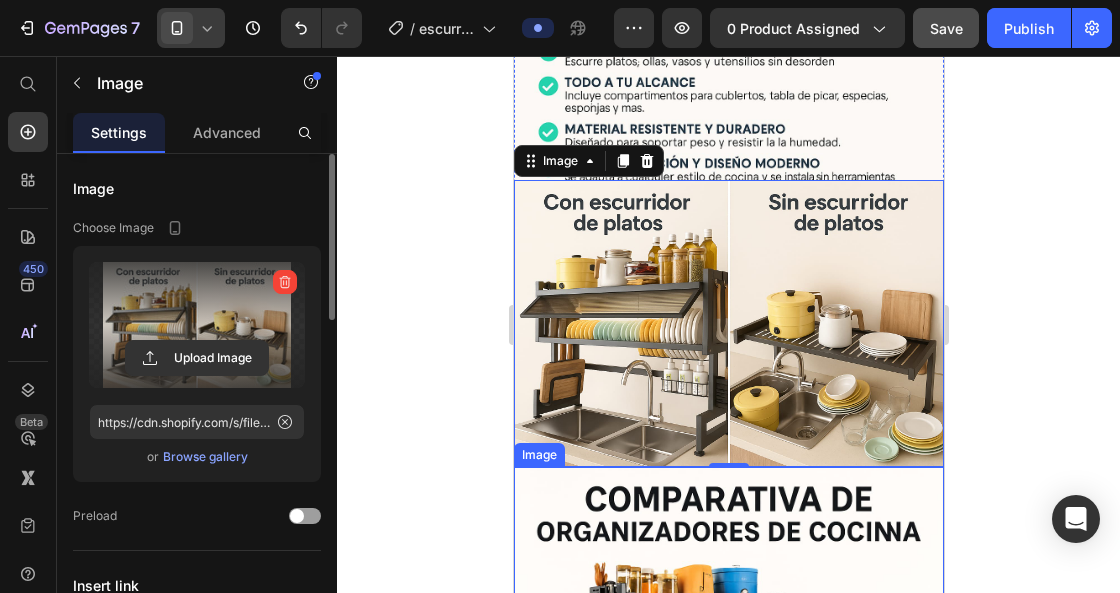 click 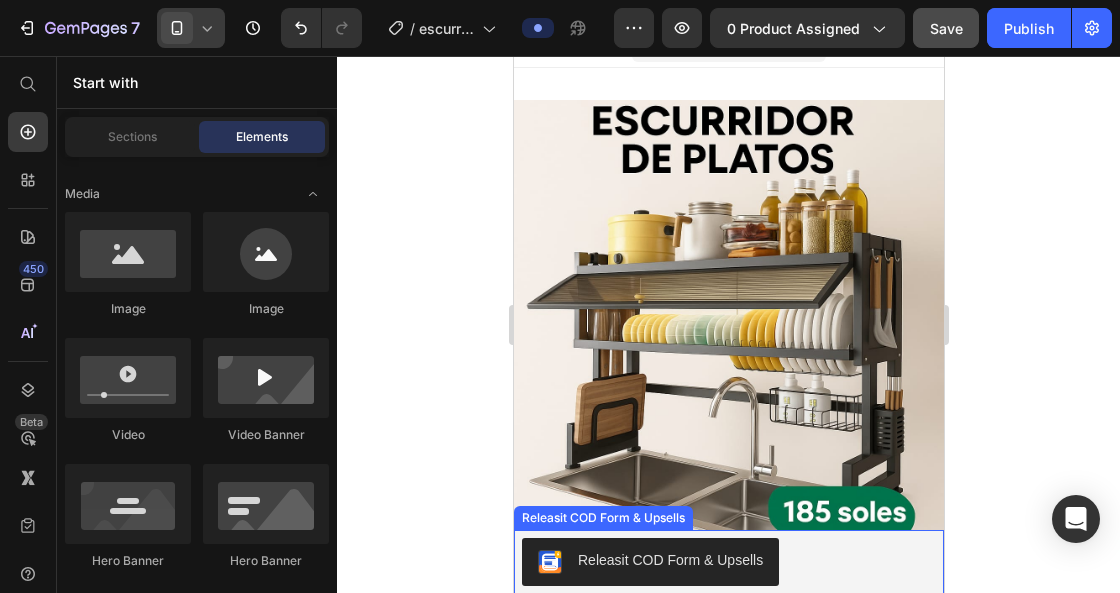 scroll, scrollTop: 0, scrollLeft: 0, axis: both 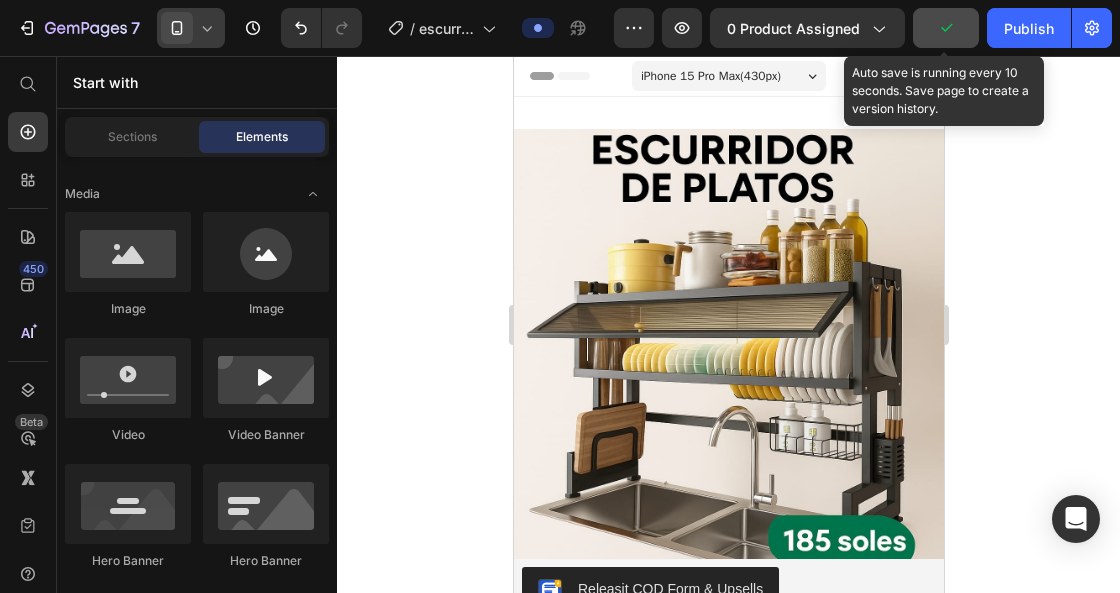 click 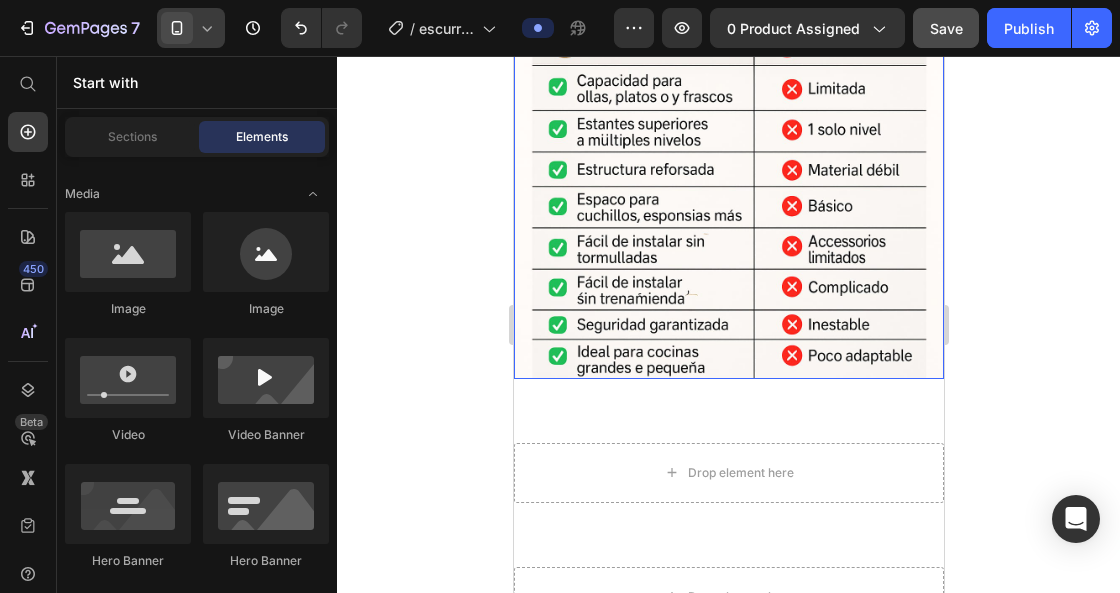 scroll, scrollTop: 2600, scrollLeft: 0, axis: vertical 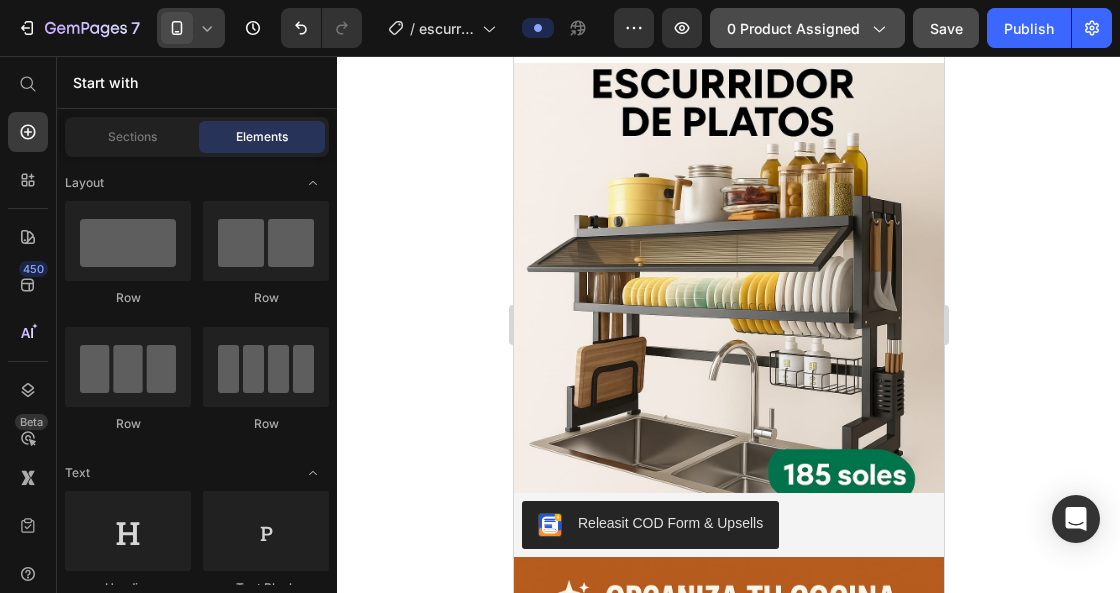 click on "0 product assigned" 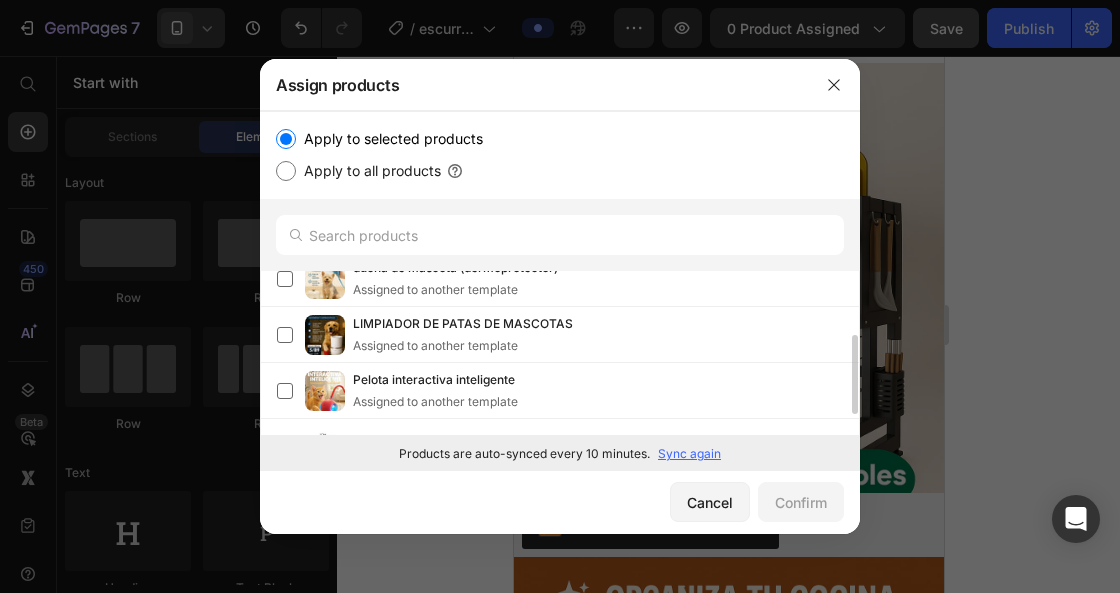 scroll, scrollTop: 172, scrollLeft: 0, axis: vertical 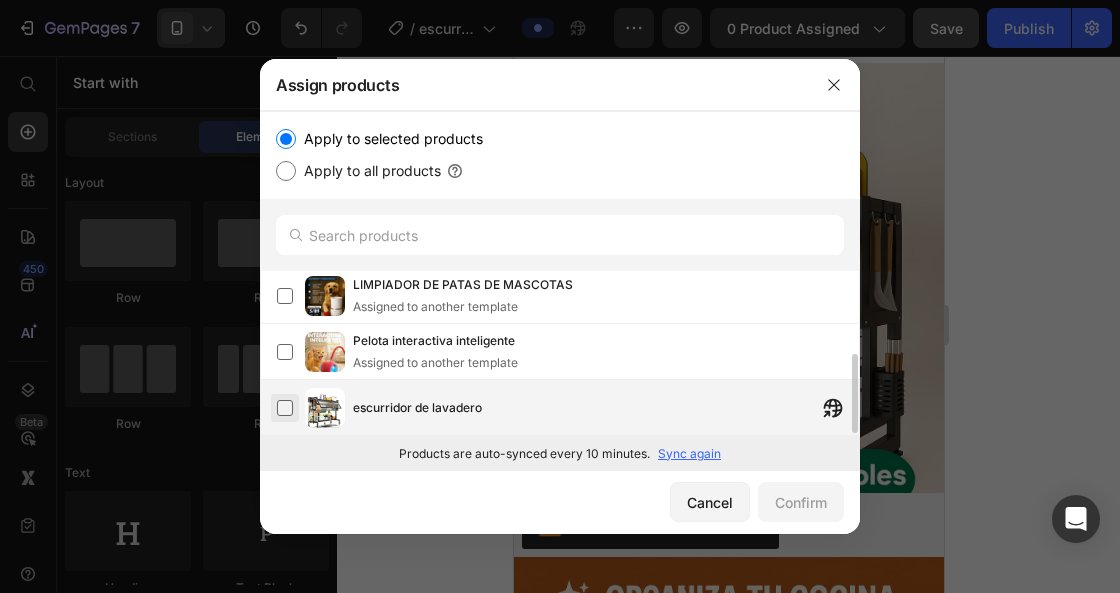 click at bounding box center (285, 408) 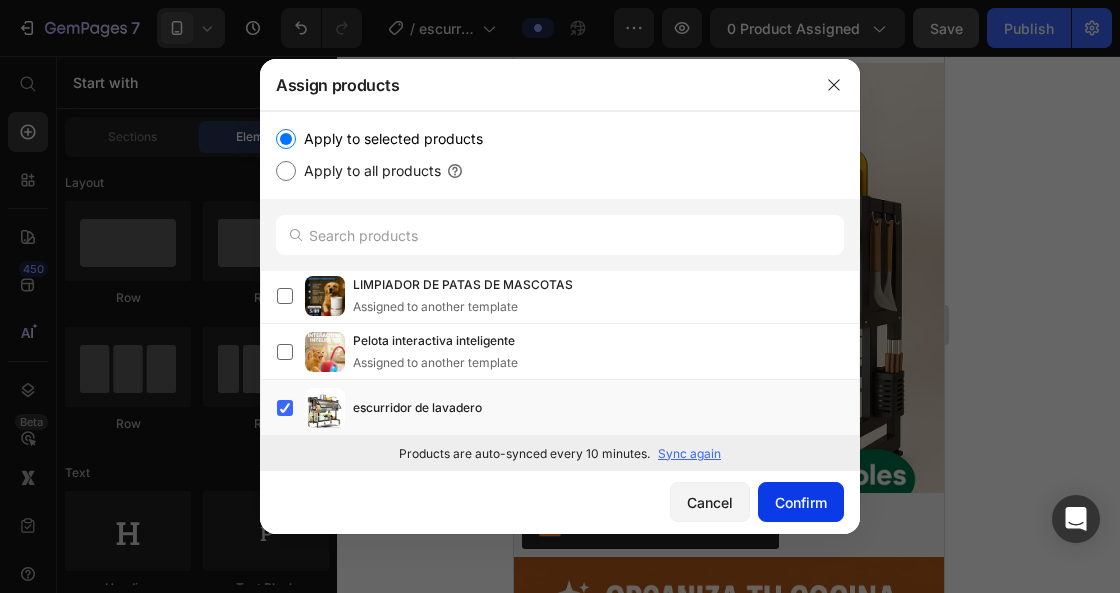 click on "Confirm" at bounding box center [801, 502] 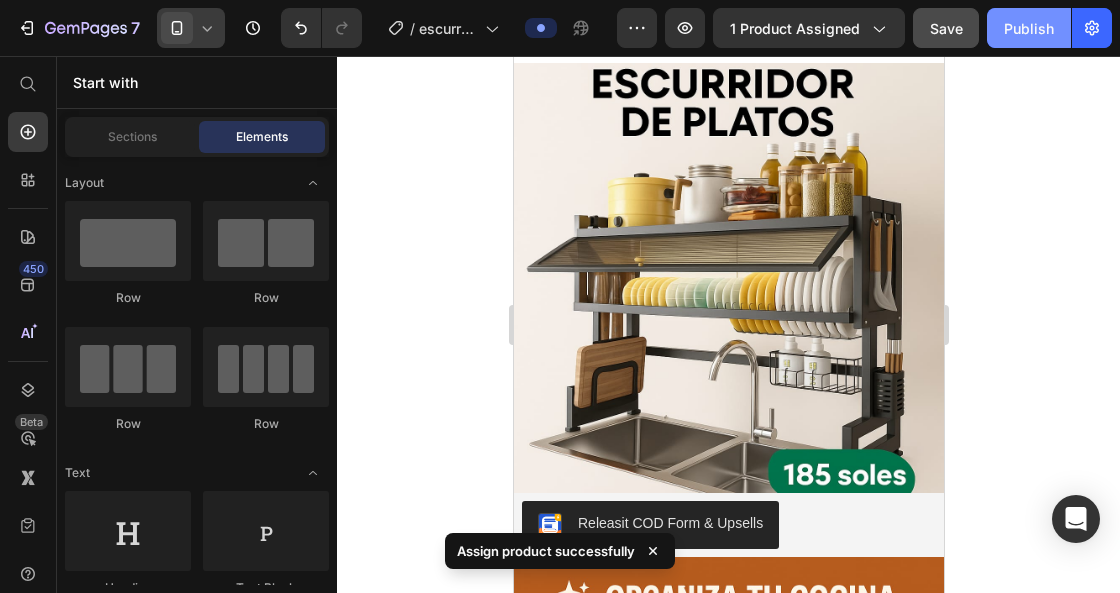 click on "Publish" 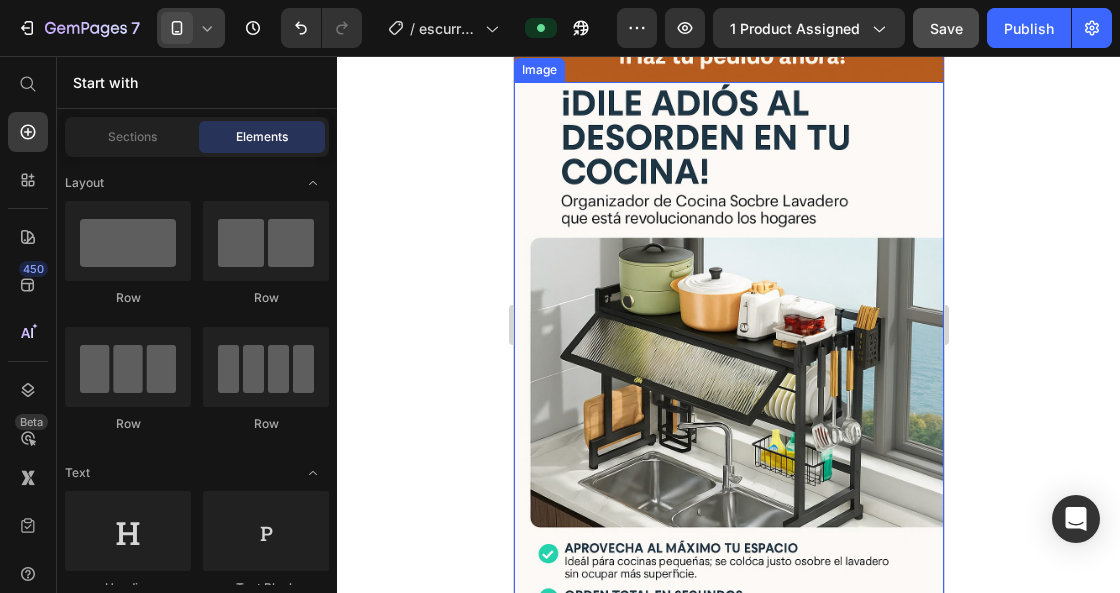 scroll, scrollTop: 1400, scrollLeft: 0, axis: vertical 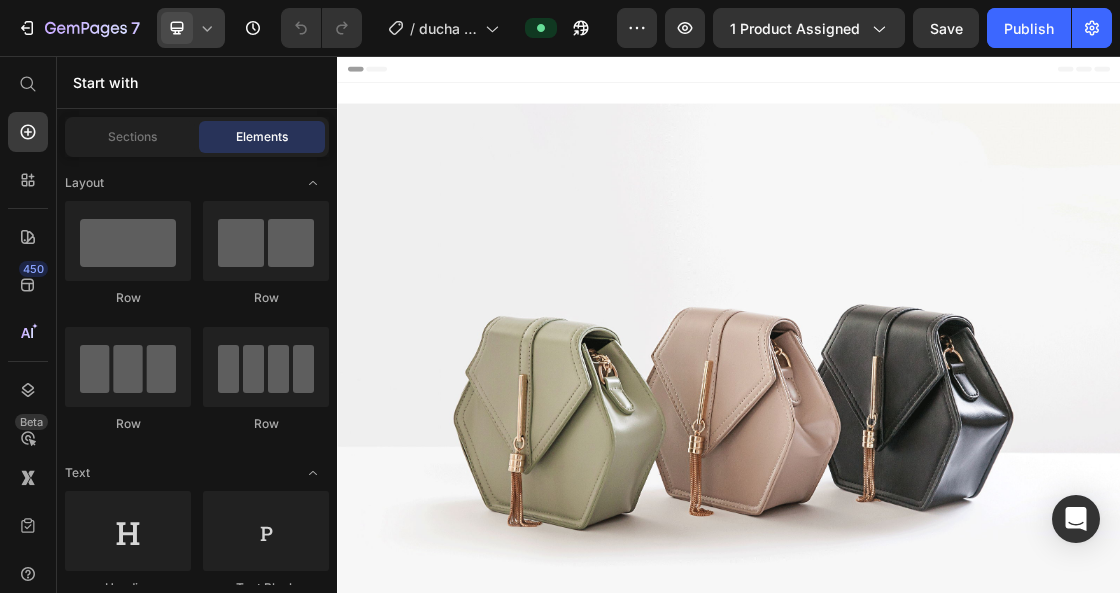 drag, startPoint x: 621, startPoint y: 477, endPoint x: 172, endPoint y: 20, distance: 640.6637 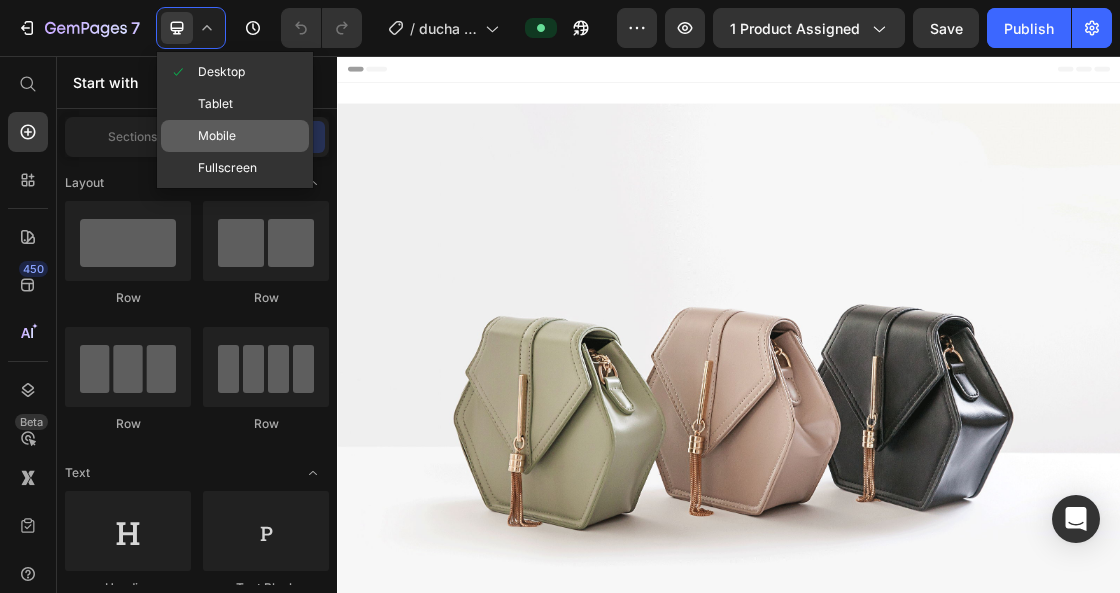 click on "Mobile" 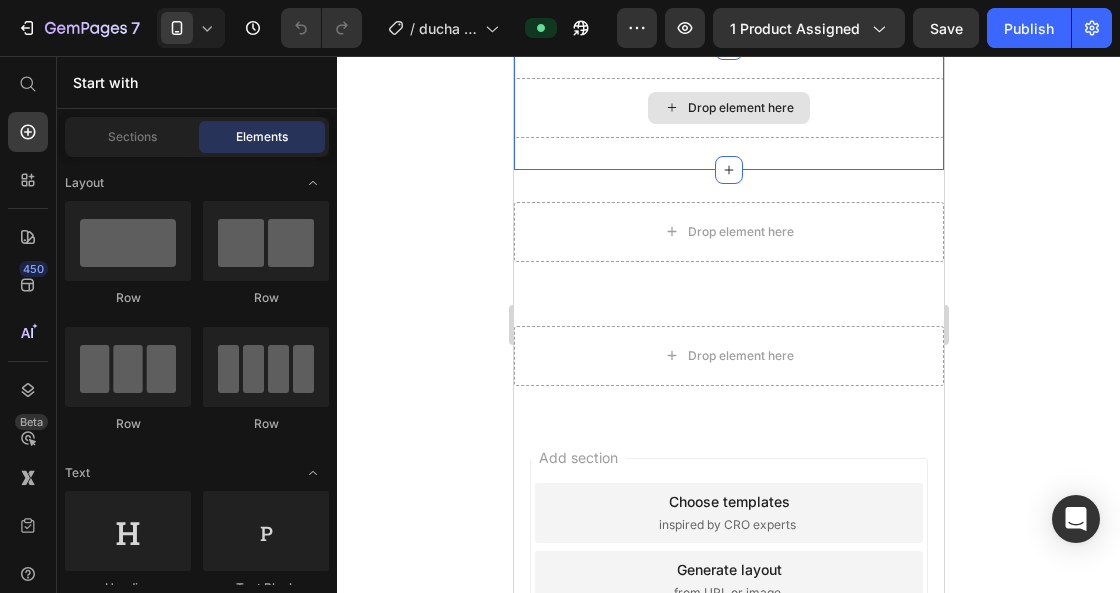 scroll, scrollTop: 2200, scrollLeft: 0, axis: vertical 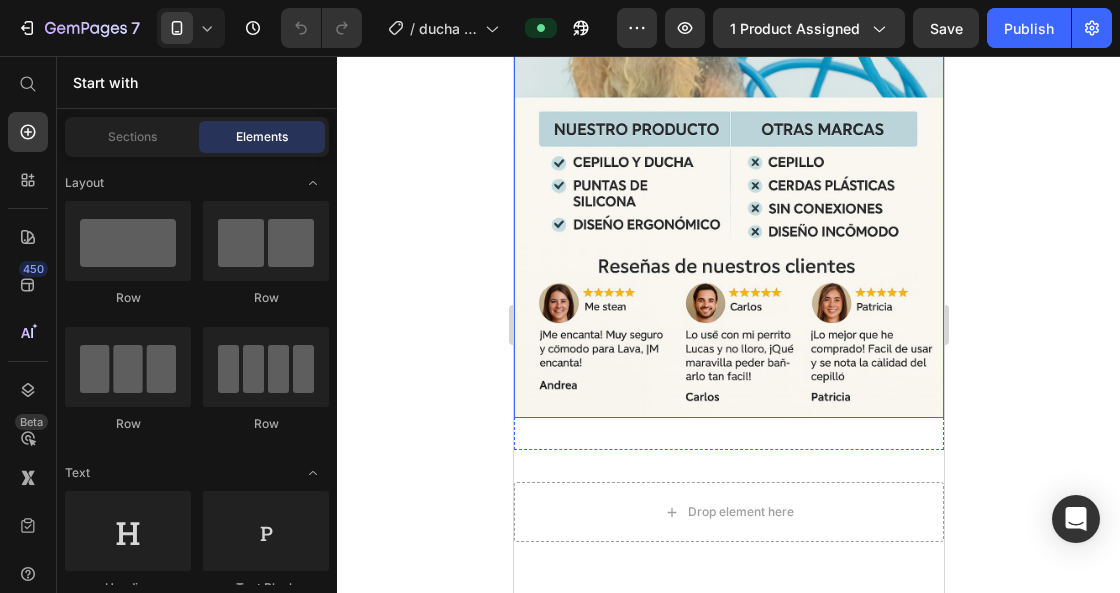 click at bounding box center [728, 95] 